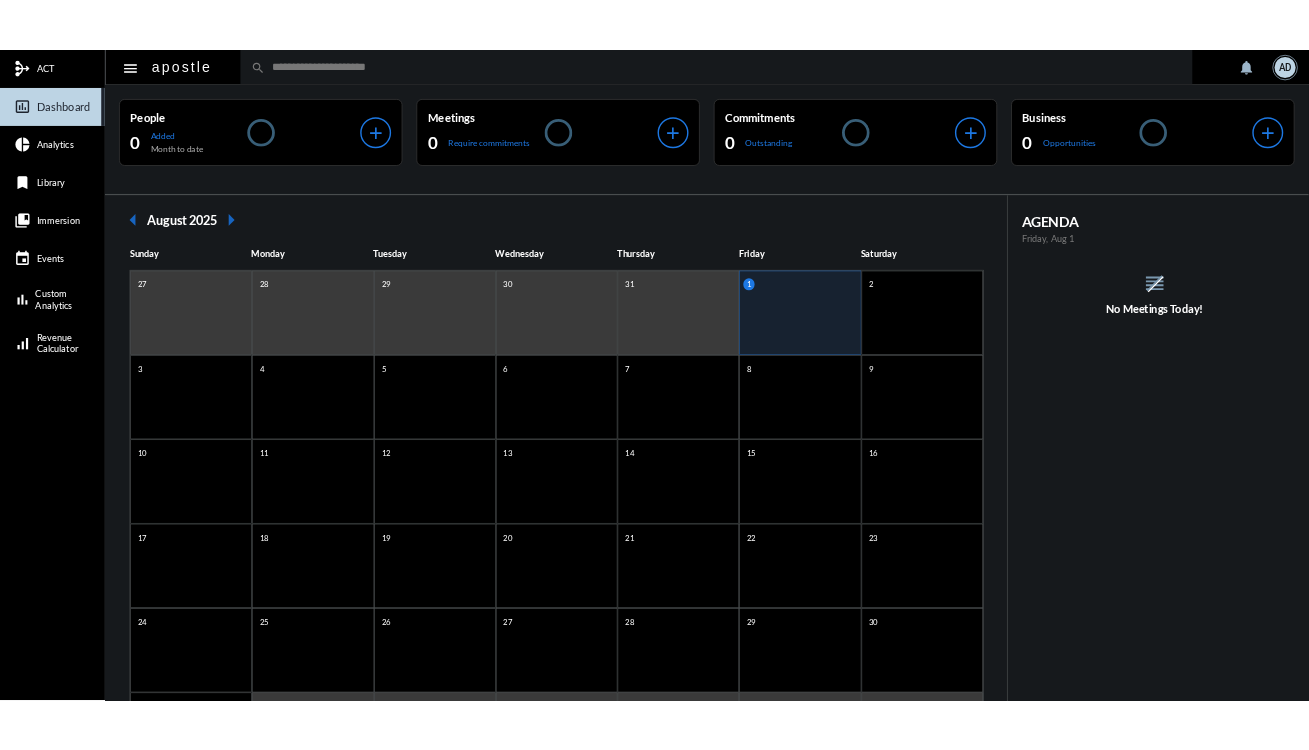 scroll, scrollTop: 0, scrollLeft: 0, axis: both 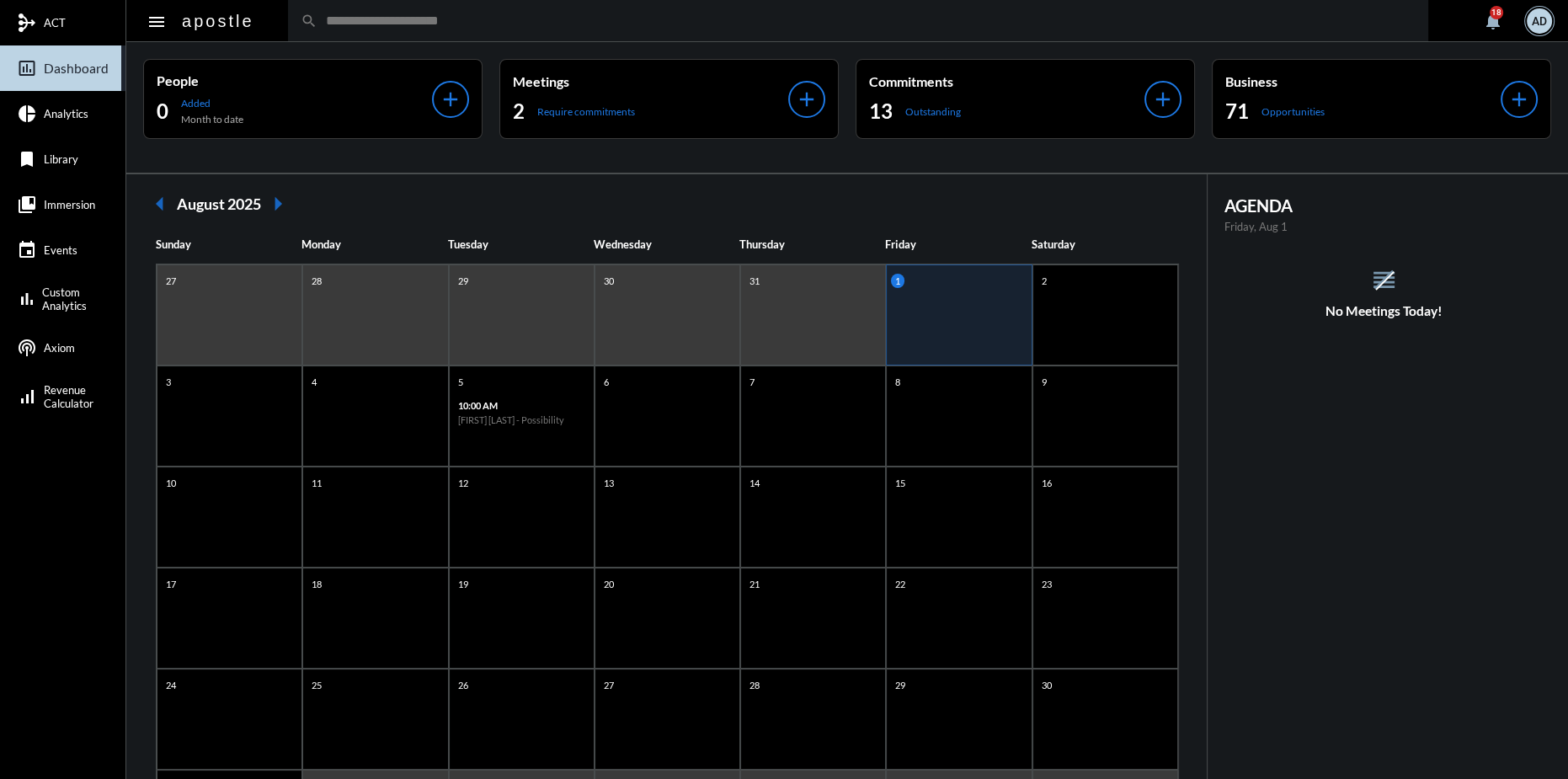 click 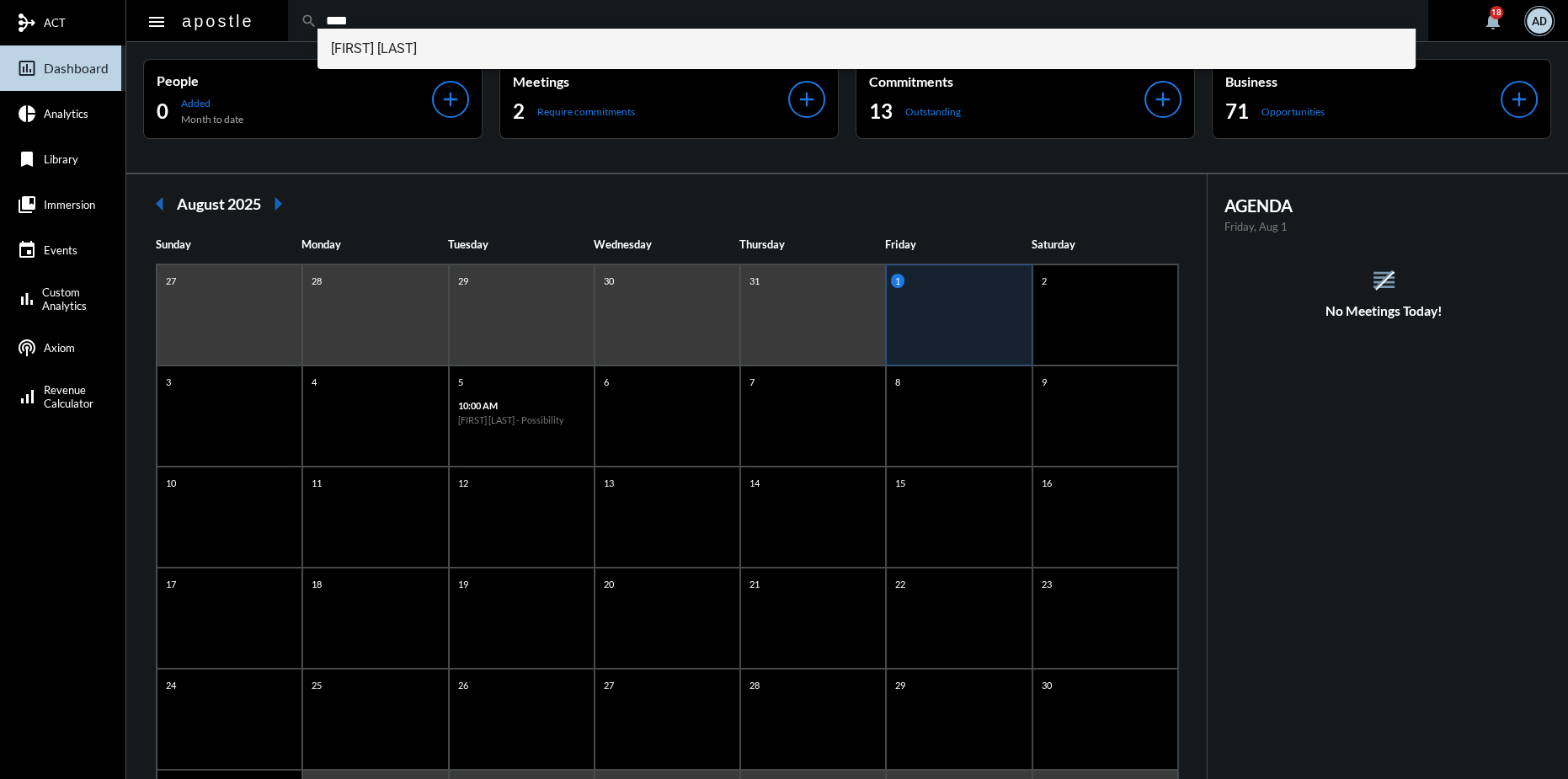 type on "****" 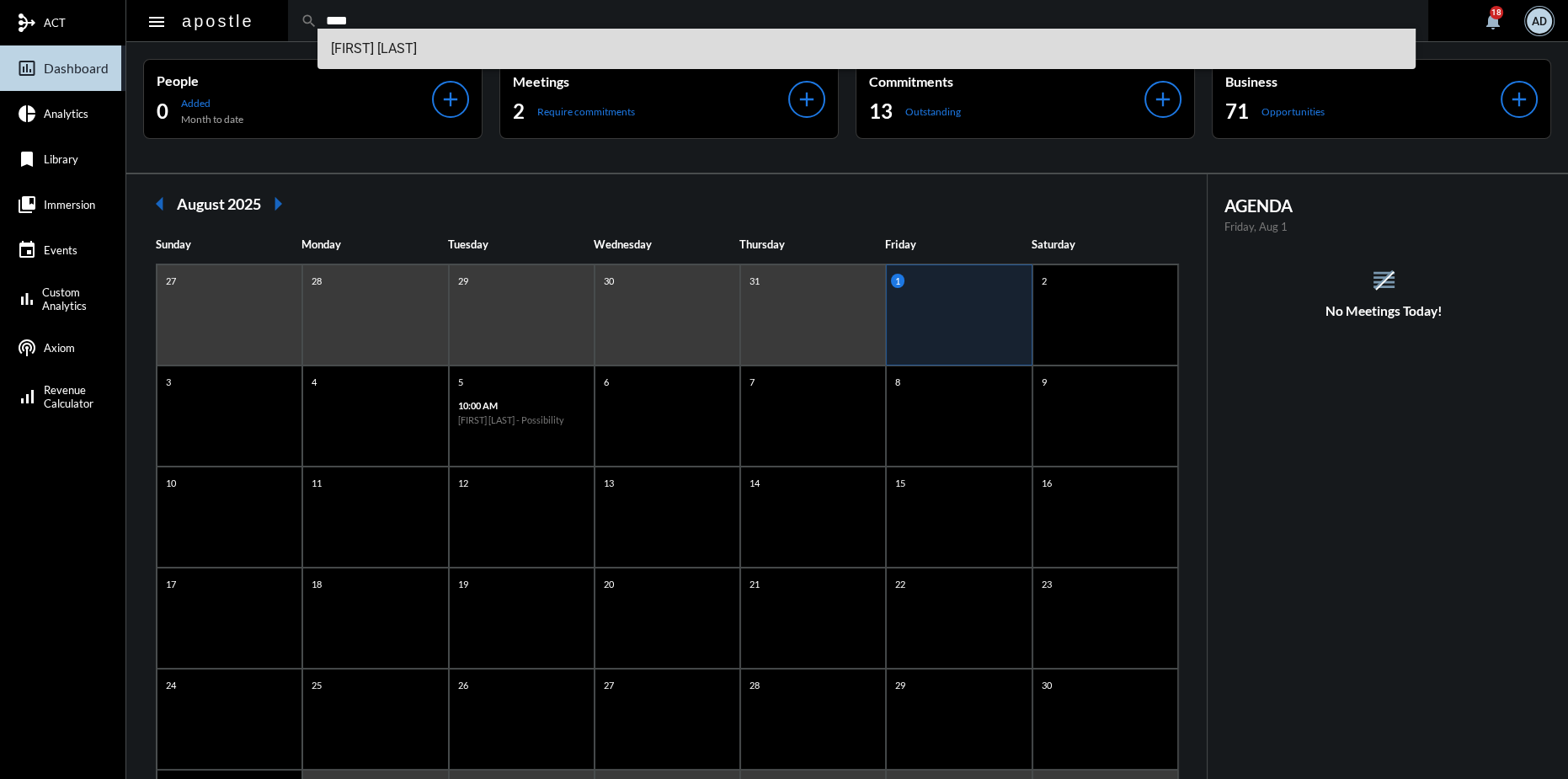 click on "[NAME]  [LAST]" at bounding box center (867, 49) 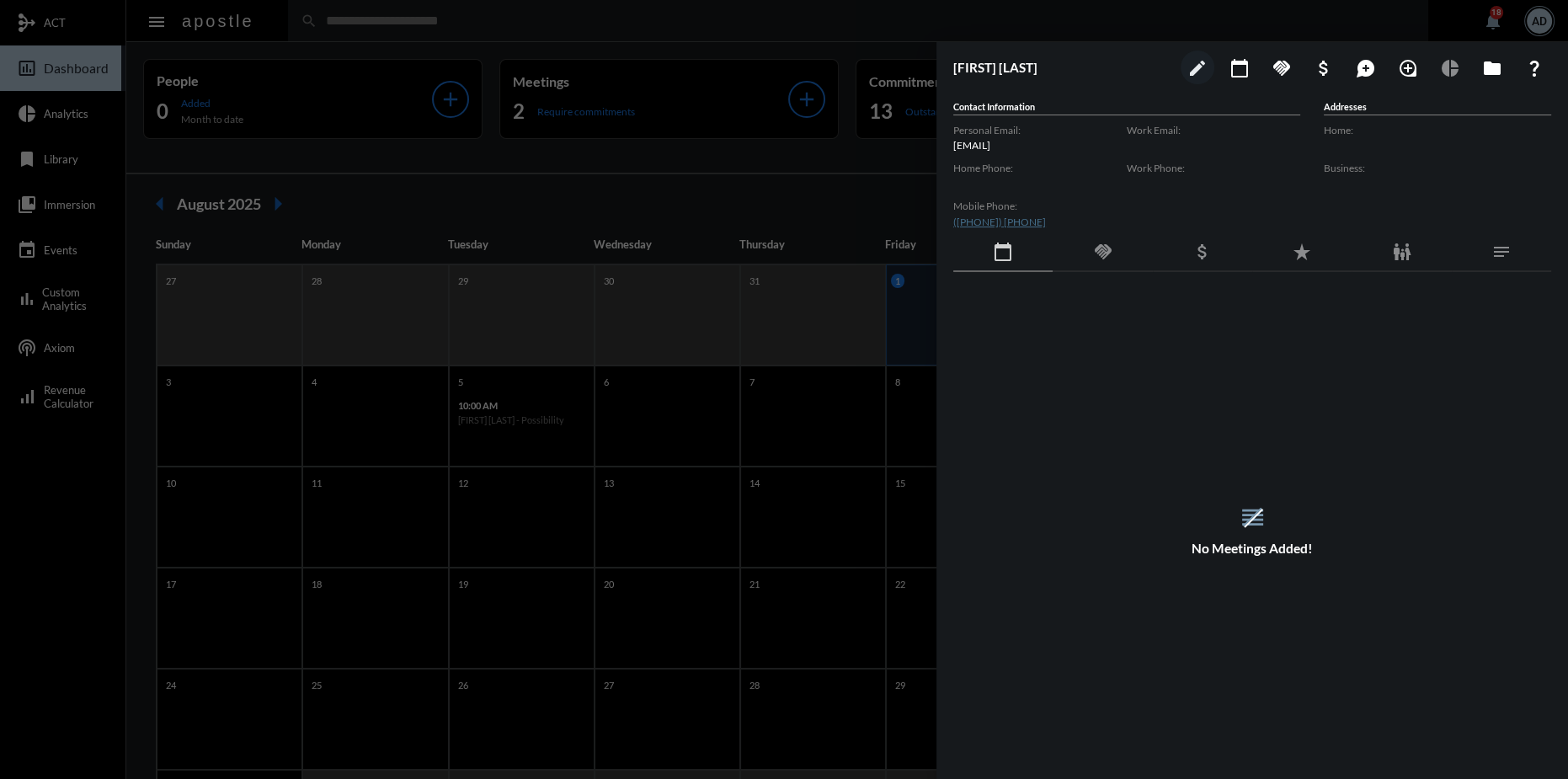click on "folder" 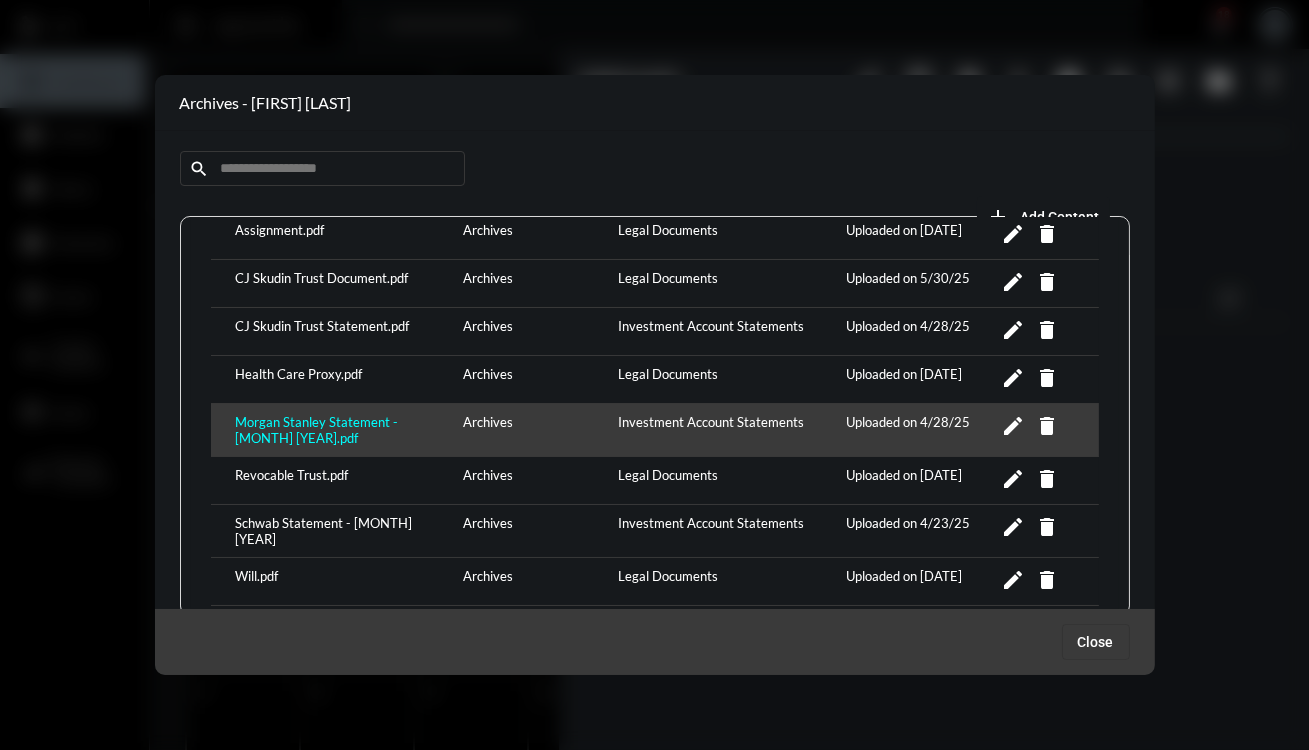 scroll, scrollTop: 0, scrollLeft: 0, axis: both 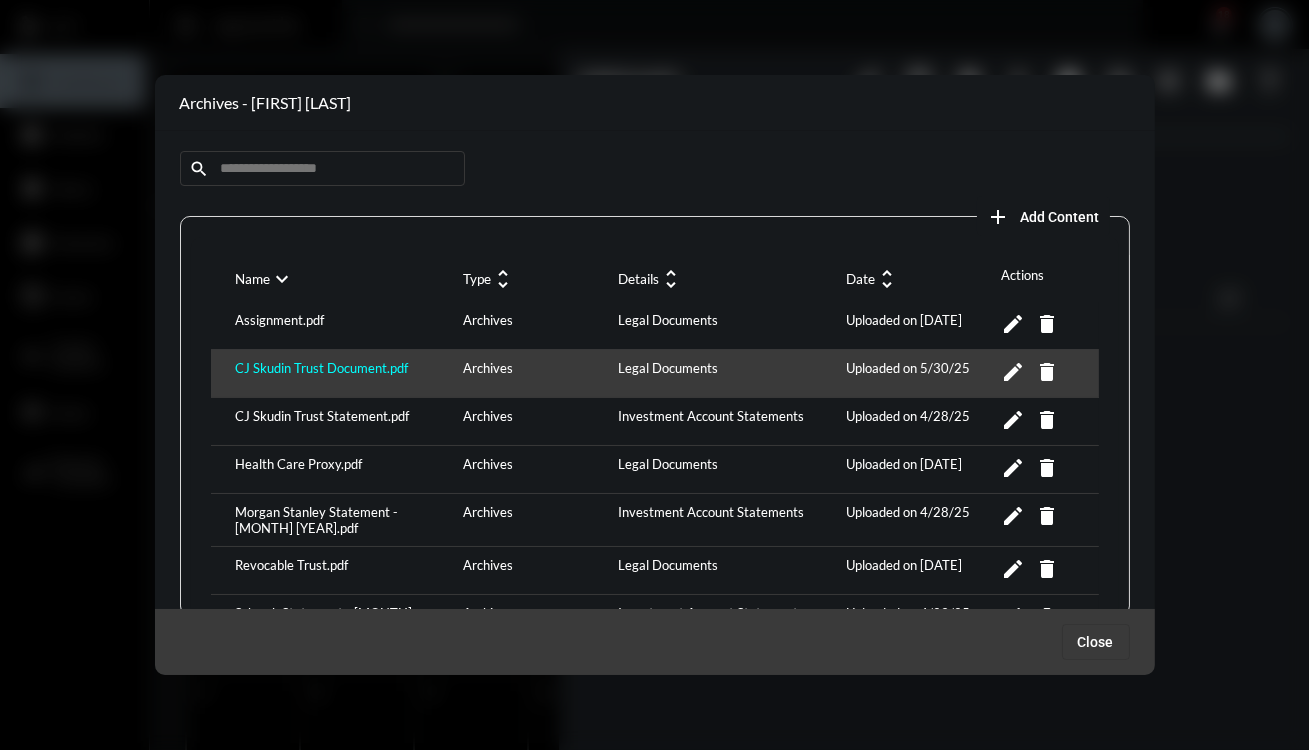 click on "CJ Skudin Trust Document.pdf" at bounding box center (345, 373) 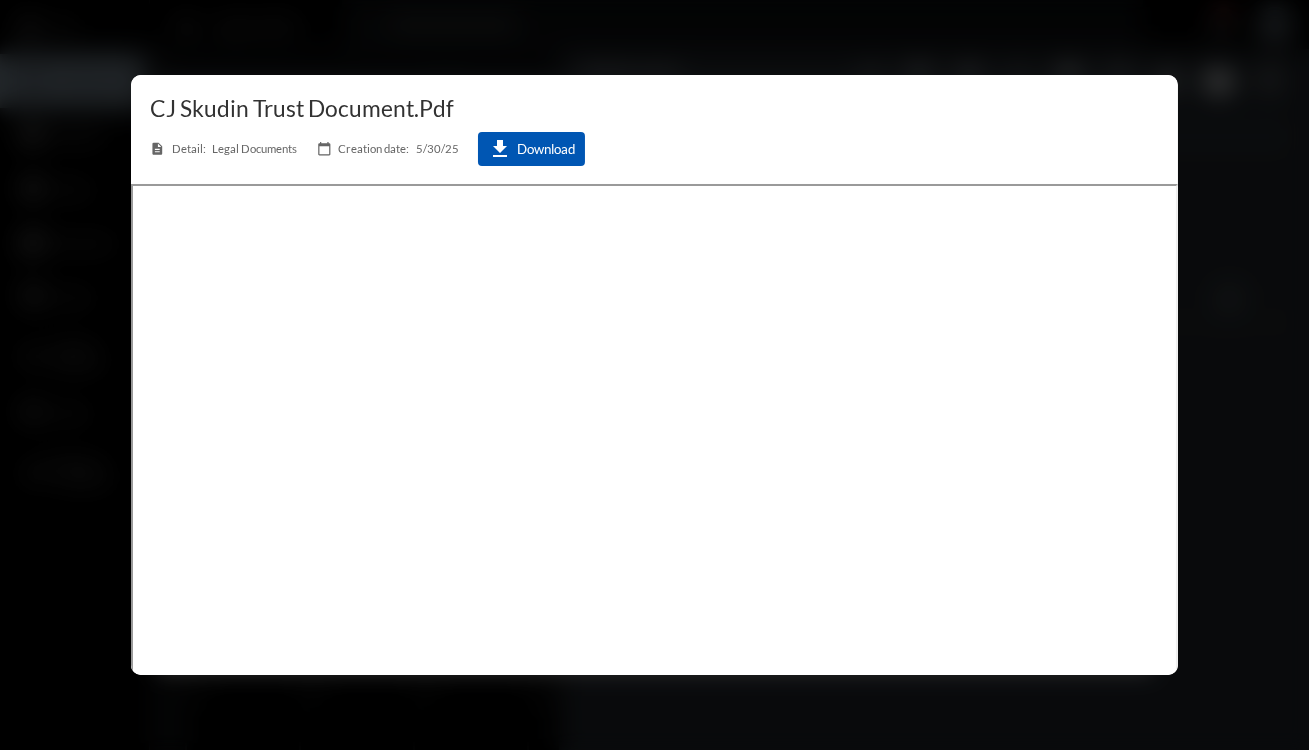 click on "download  Download" at bounding box center [531, 149] 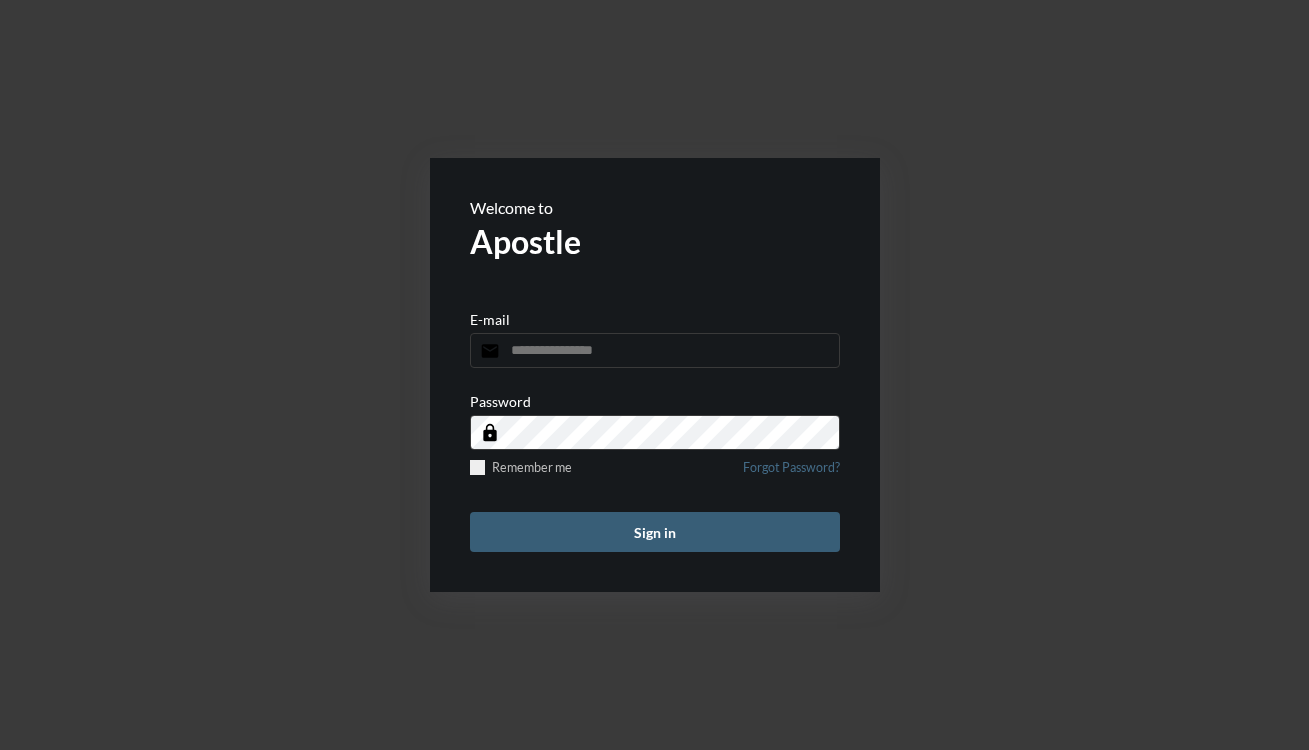 scroll, scrollTop: 0, scrollLeft: 0, axis: both 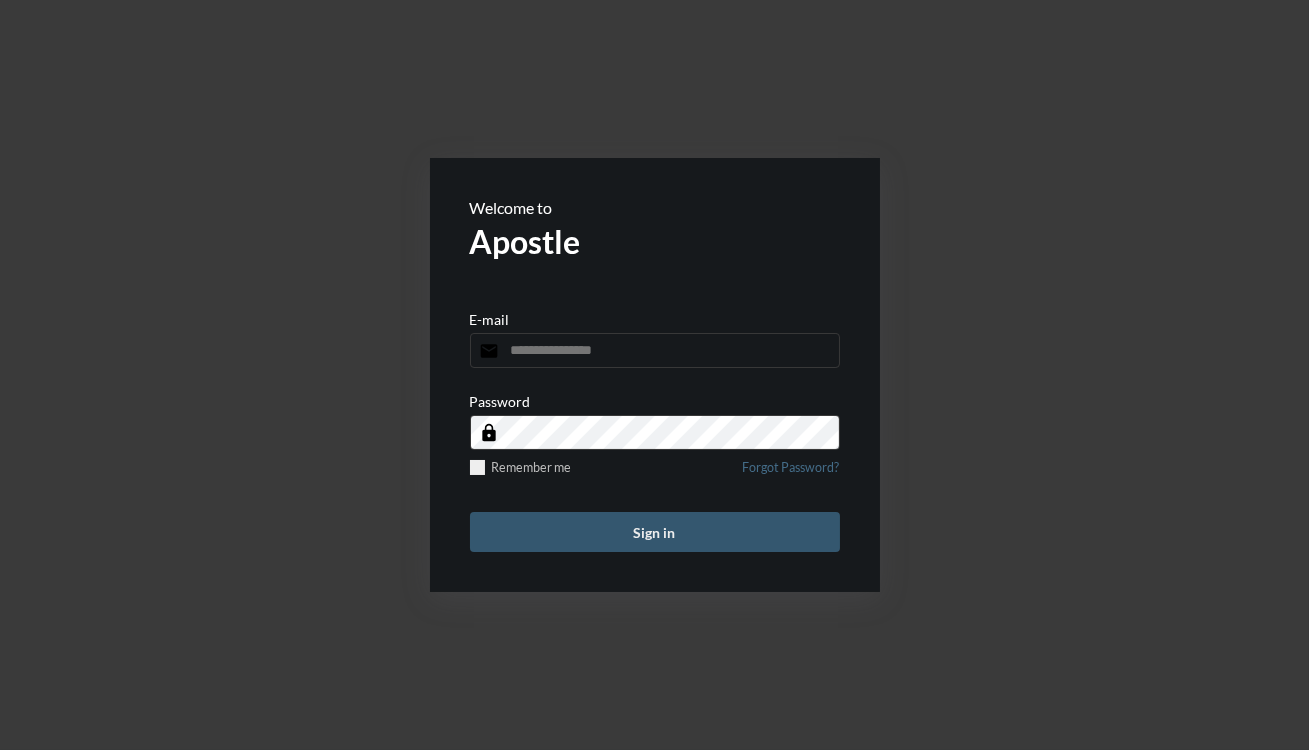 type on "**********" 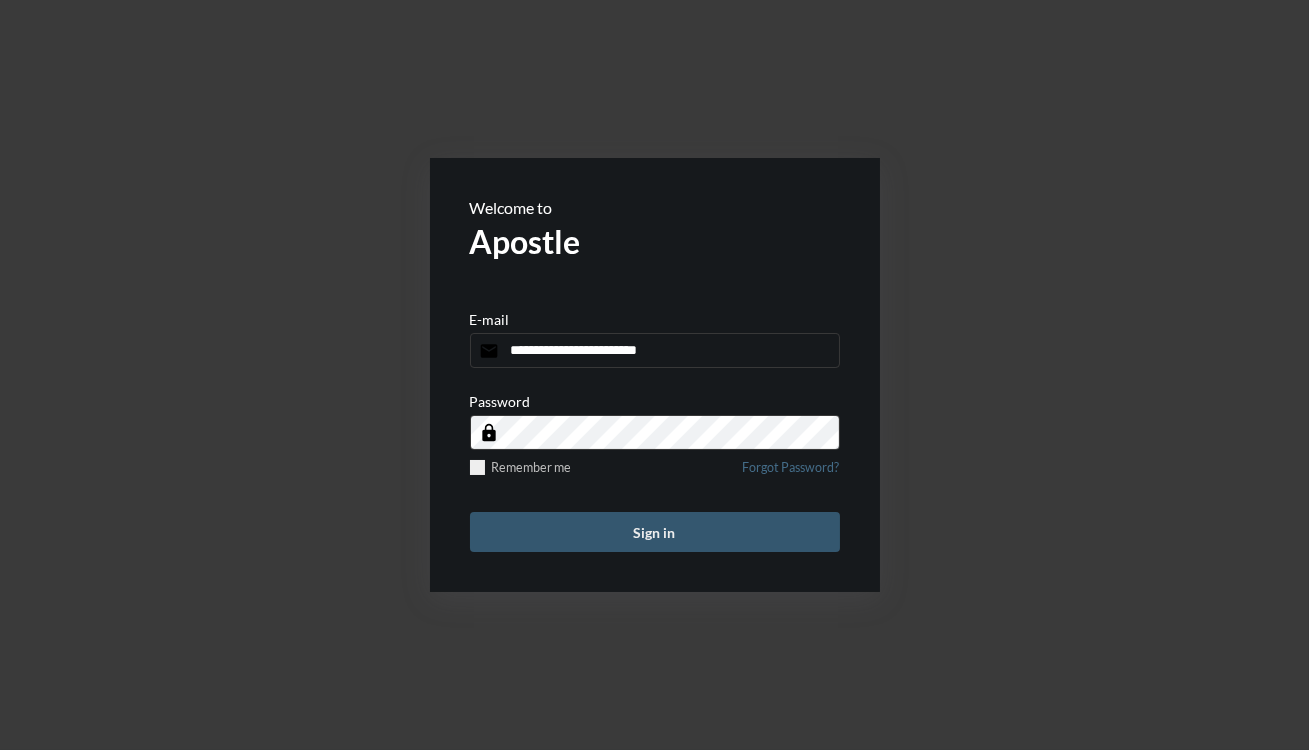 click on "Sign in" at bounding box center [655, 532] 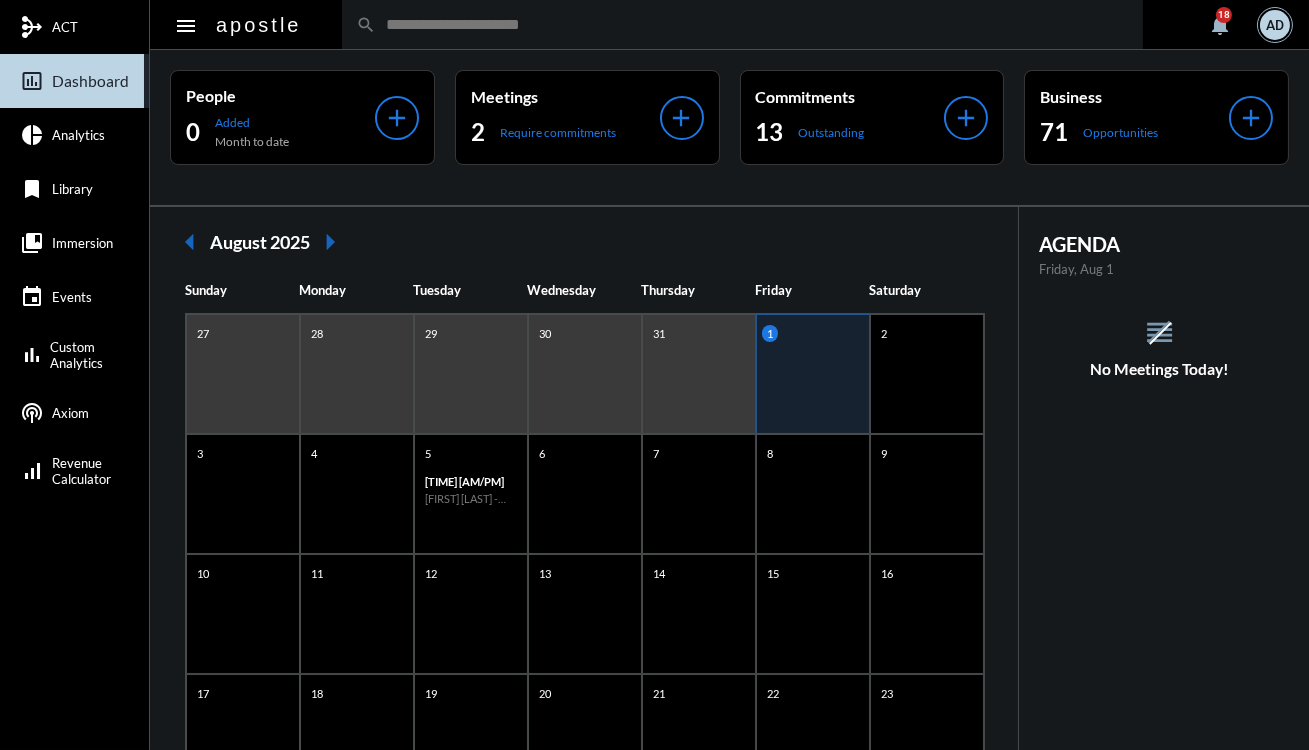 click 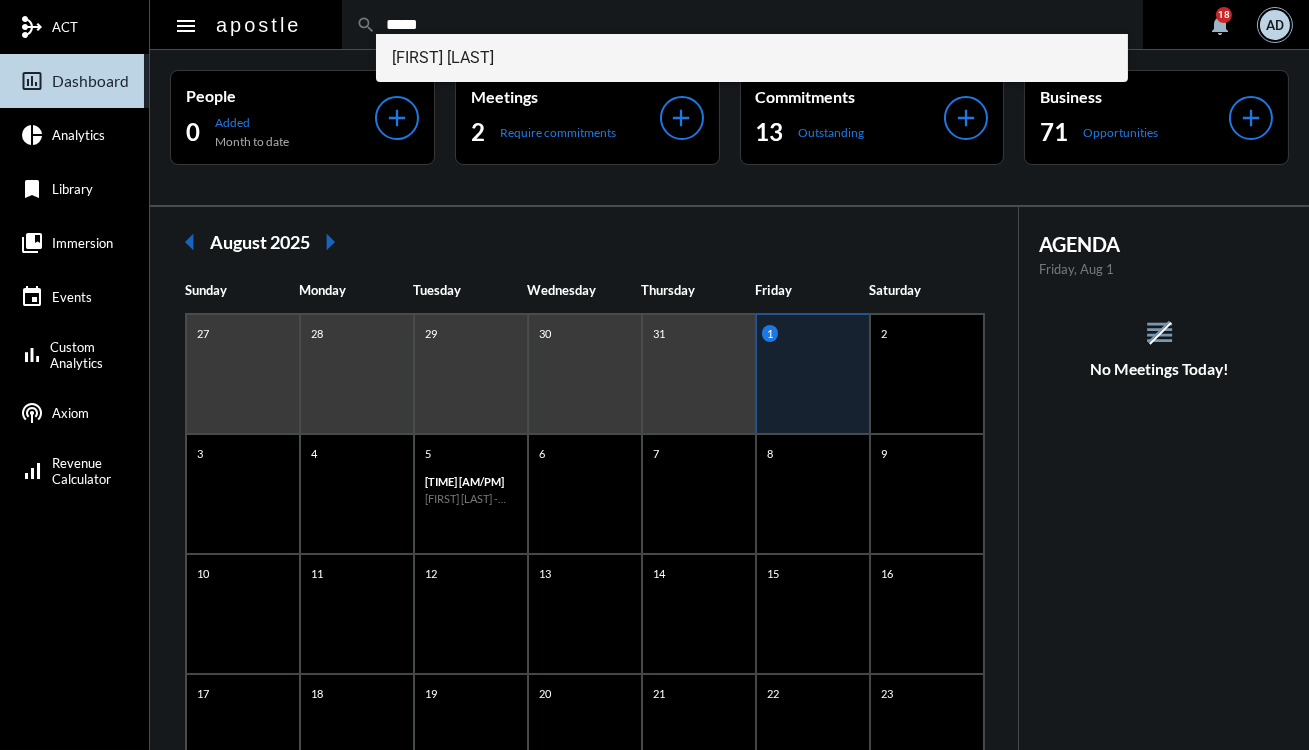 type on "*****" 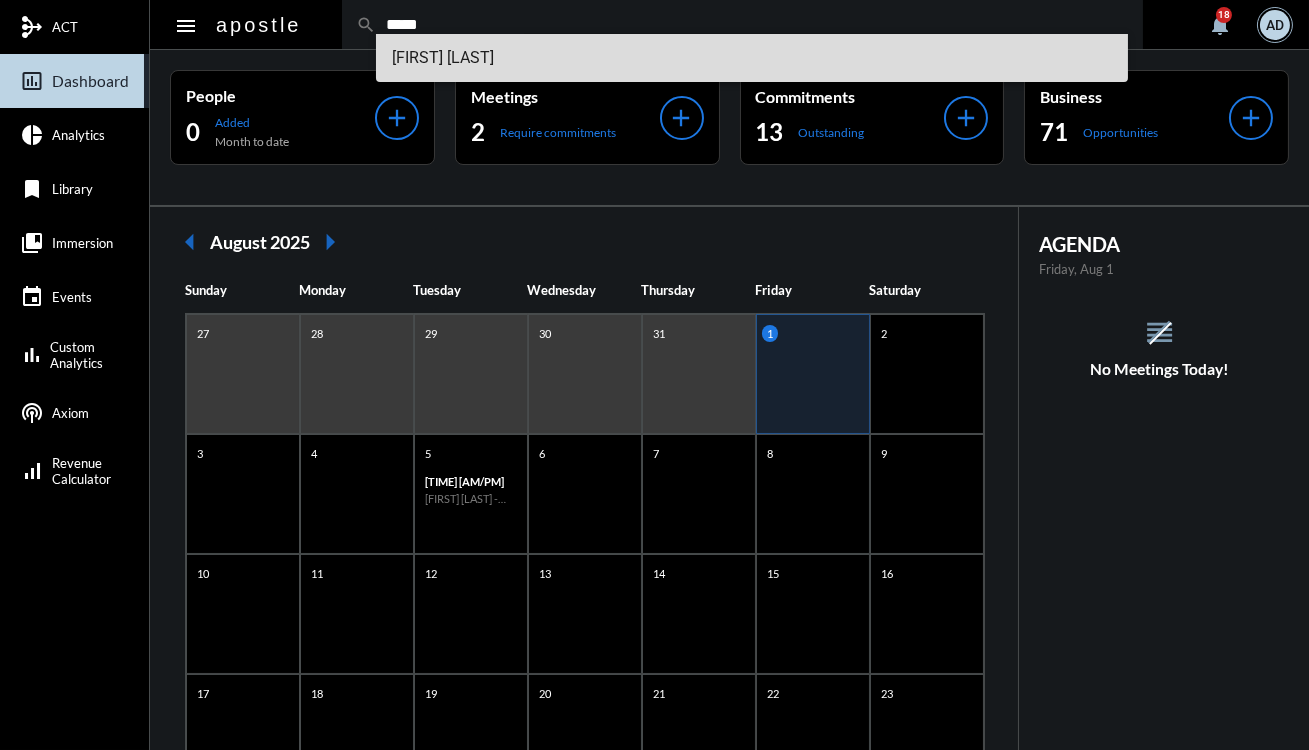 click on "[NAME]  [LAST]" at bounding box center (752, 58) 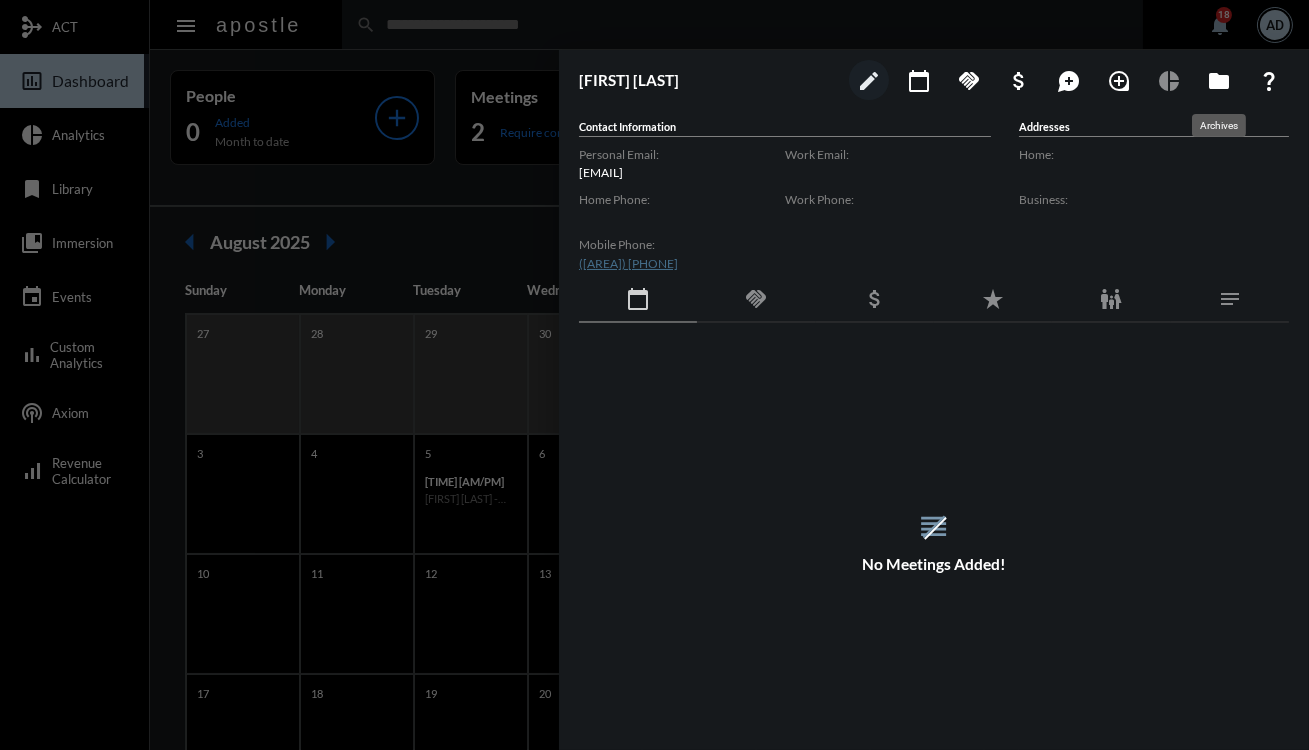 click on "folder" 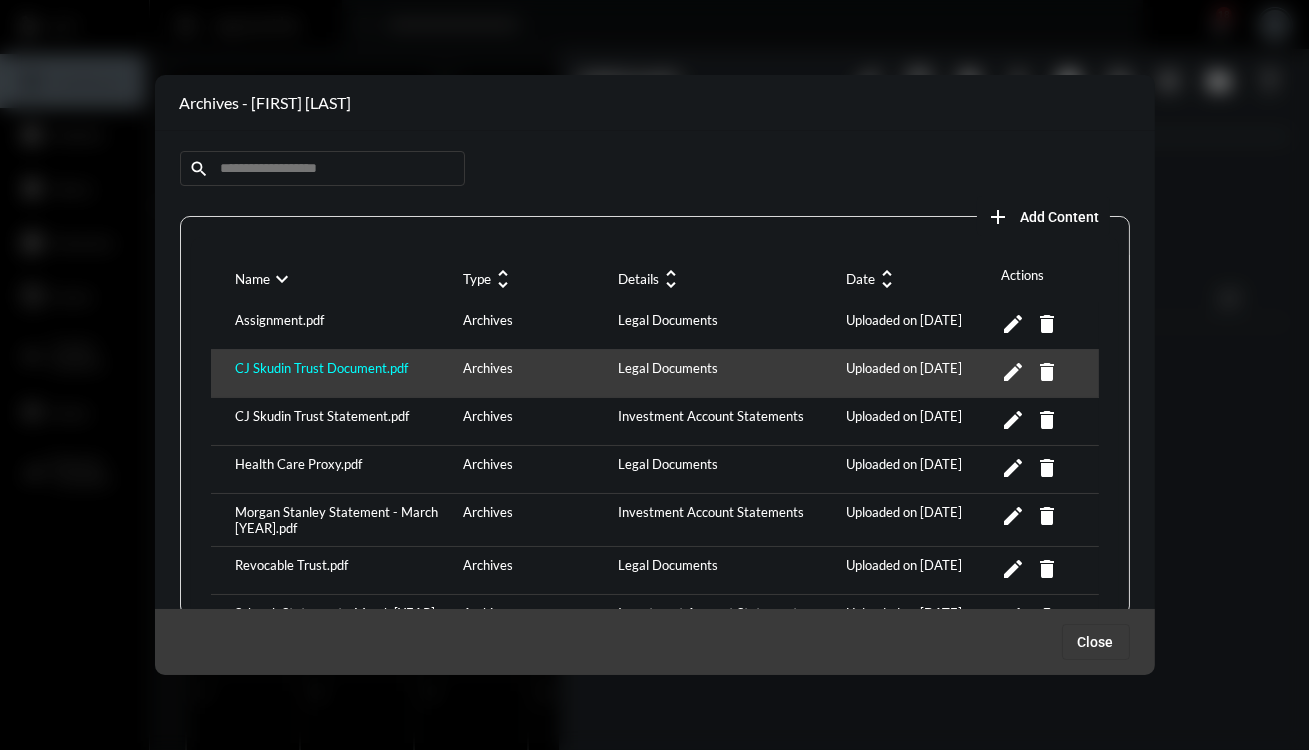 click on "CJ Skudin Trust Document.pdf" at bounding box center (345, 373) 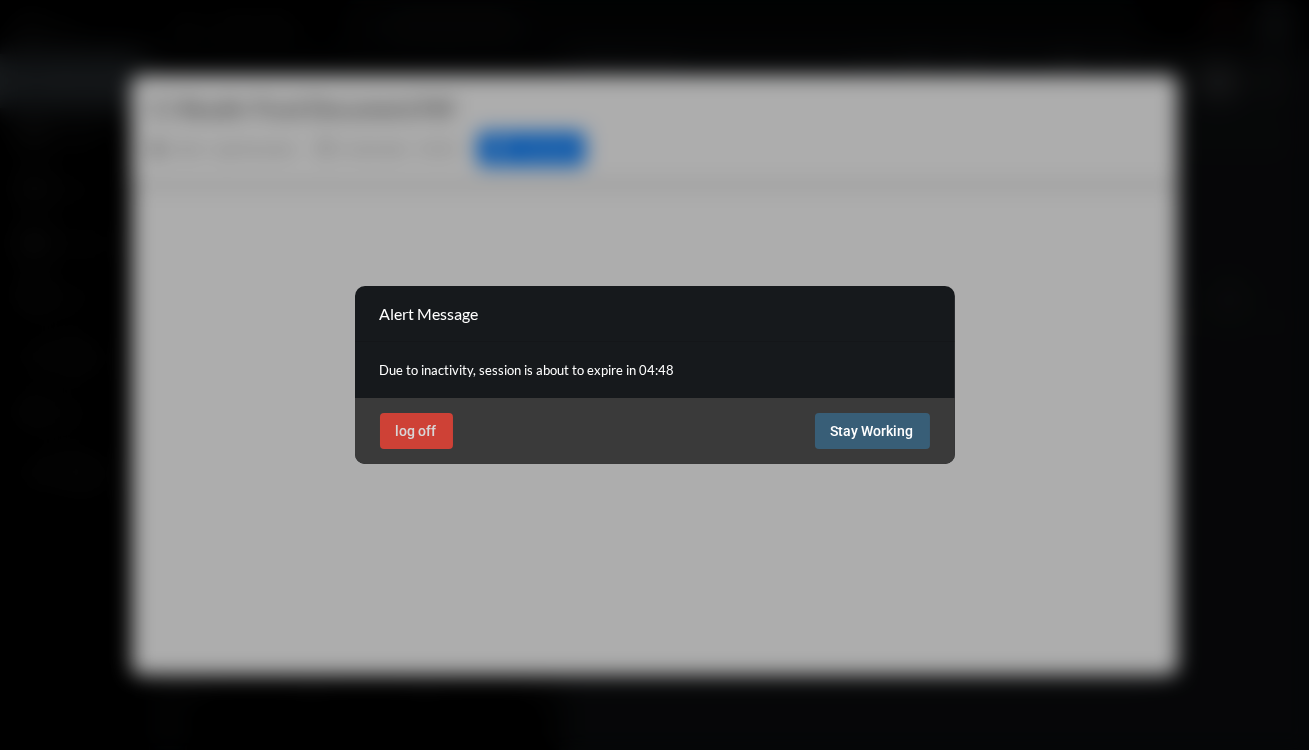 click on "Stay Working" at bounding box center [872, 431] 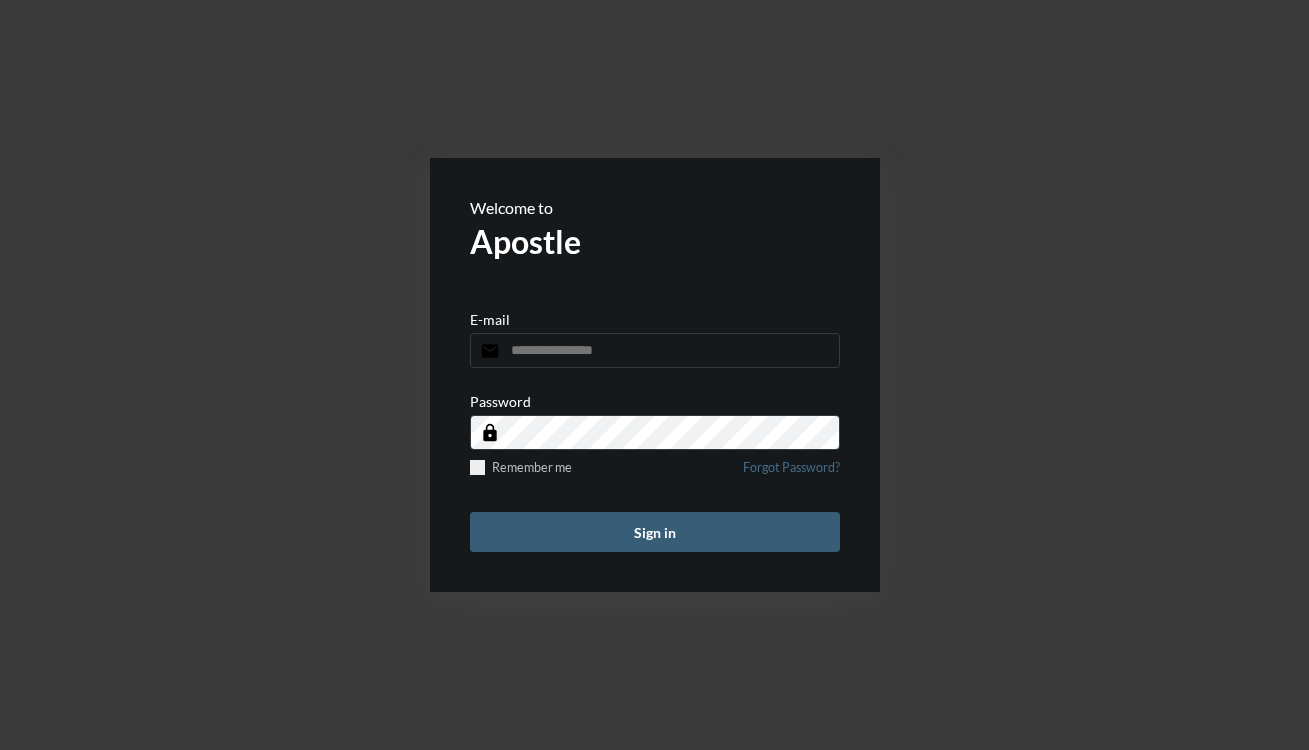 scroll, scrollTop: 0, scrollLeft: 0, axis: both 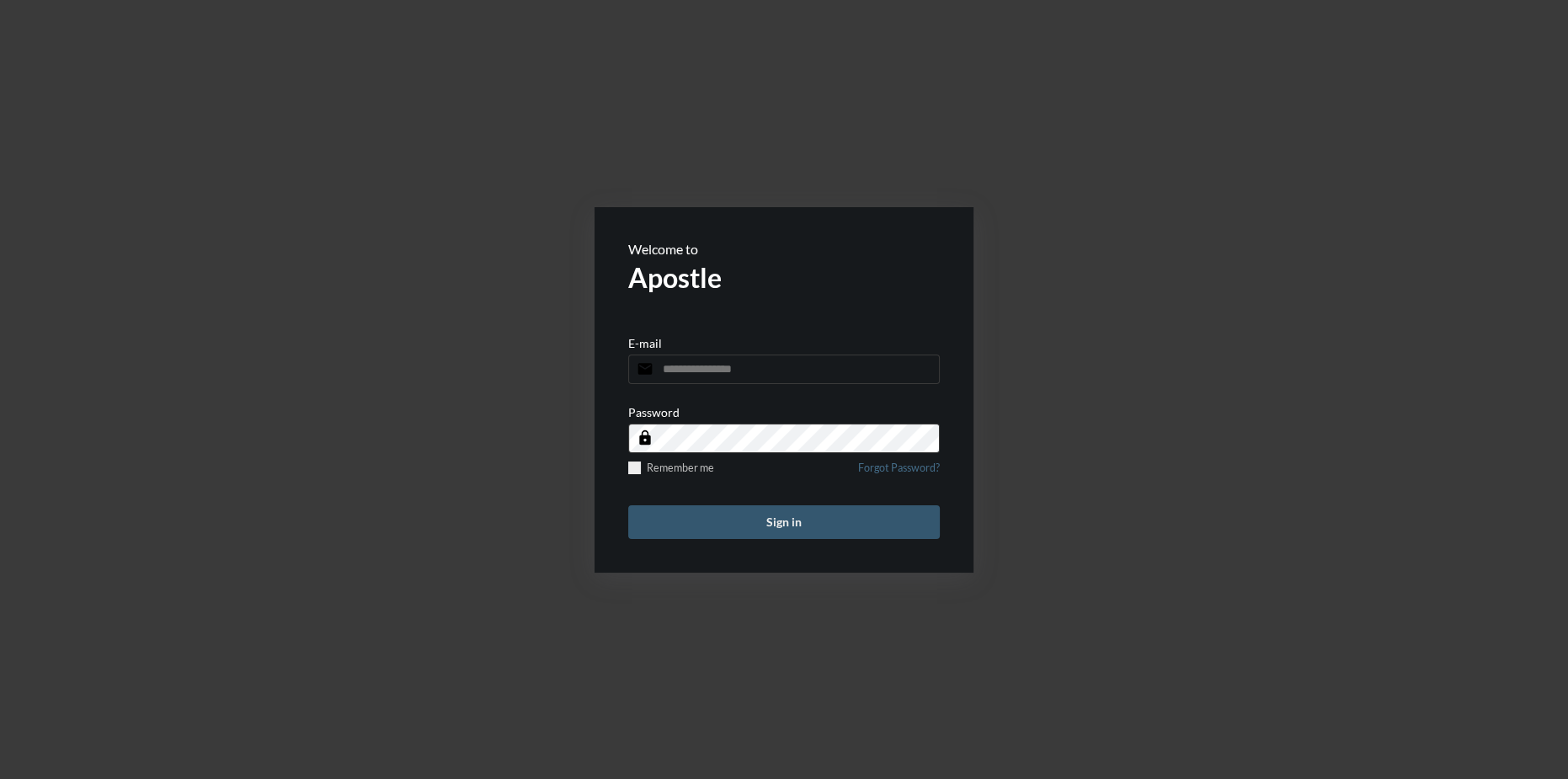 type on "**********" 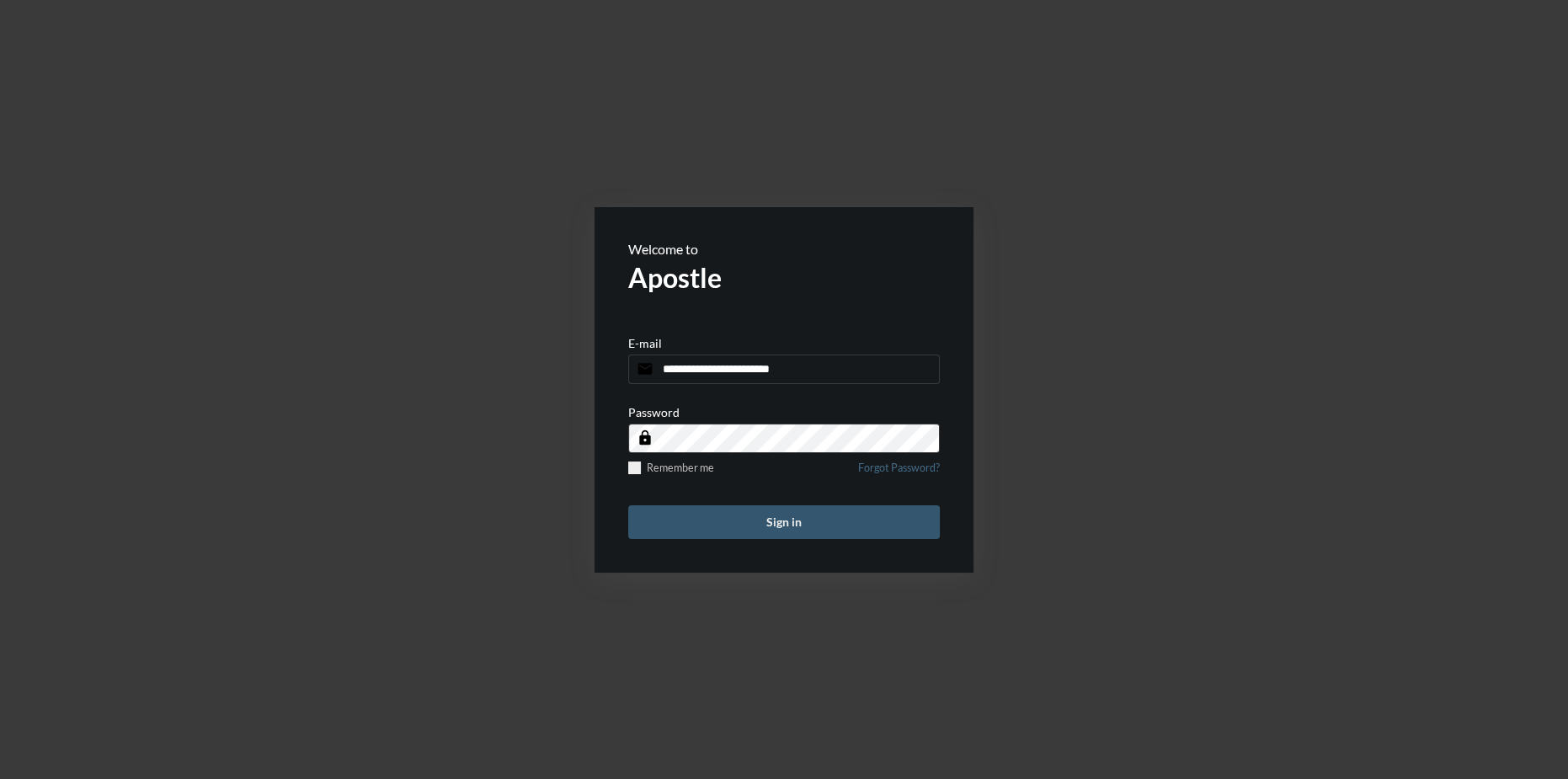 click on "Sign in" at bounding box center [784, 522] 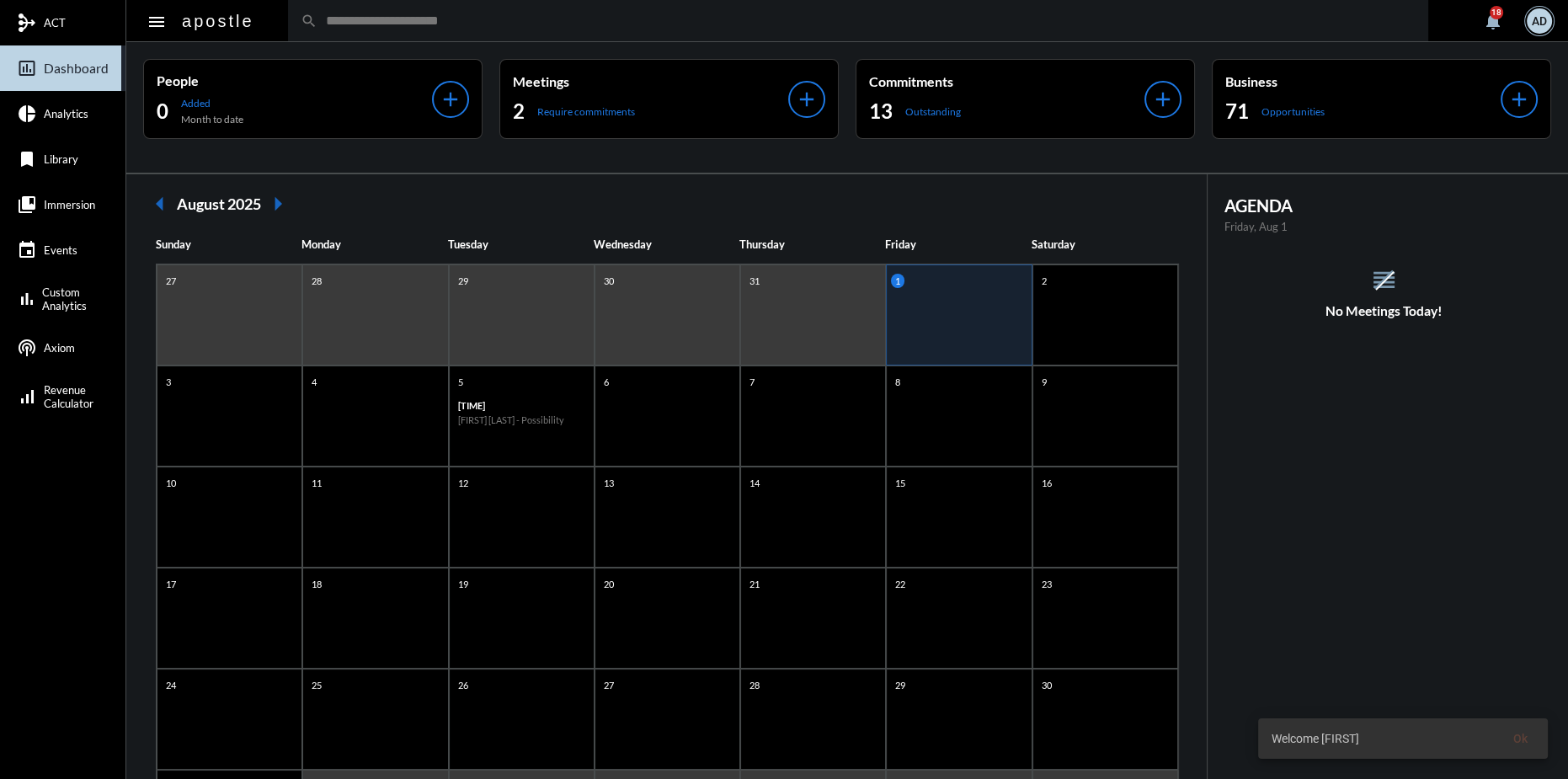 click 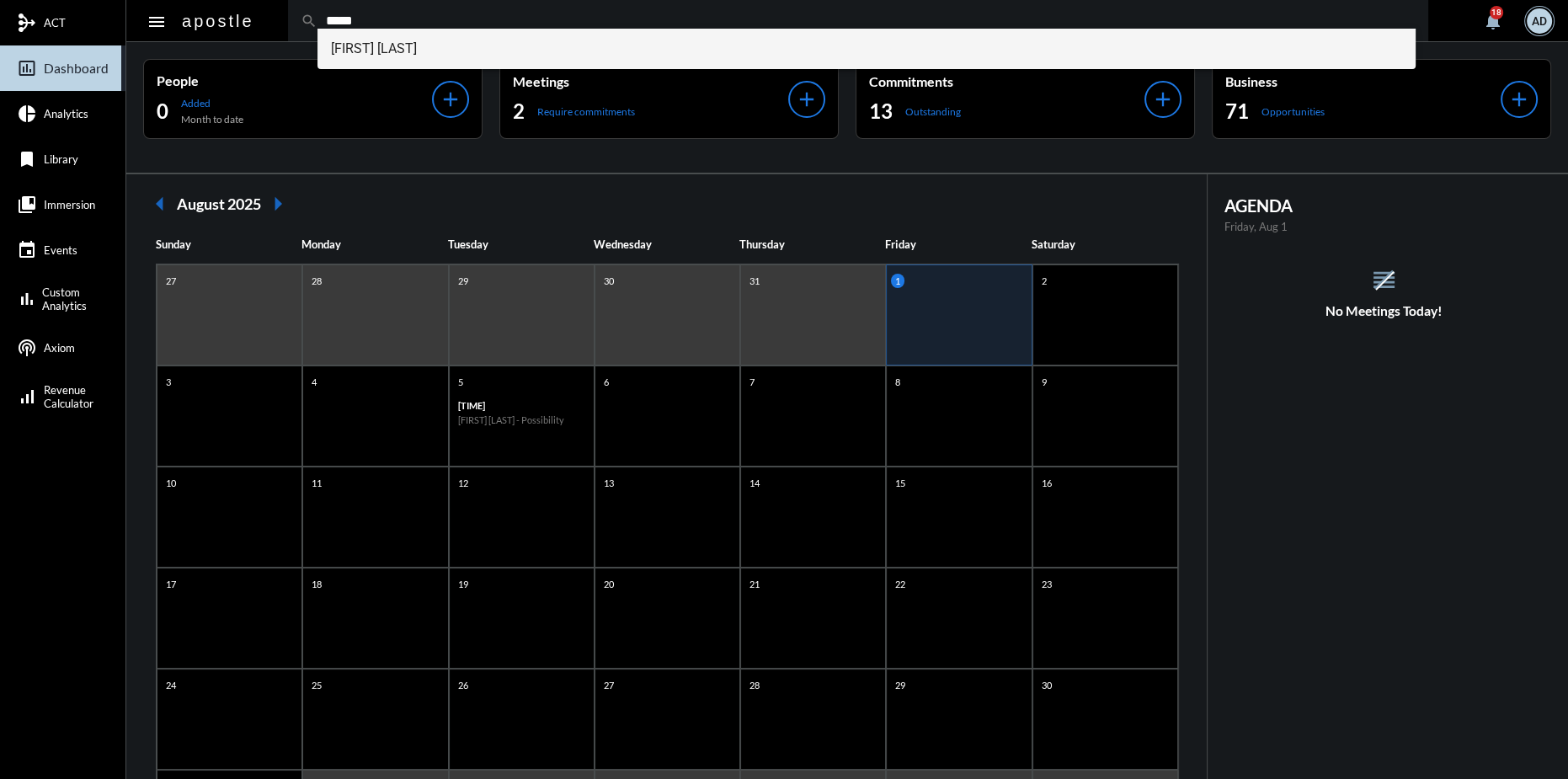 type on "*****" 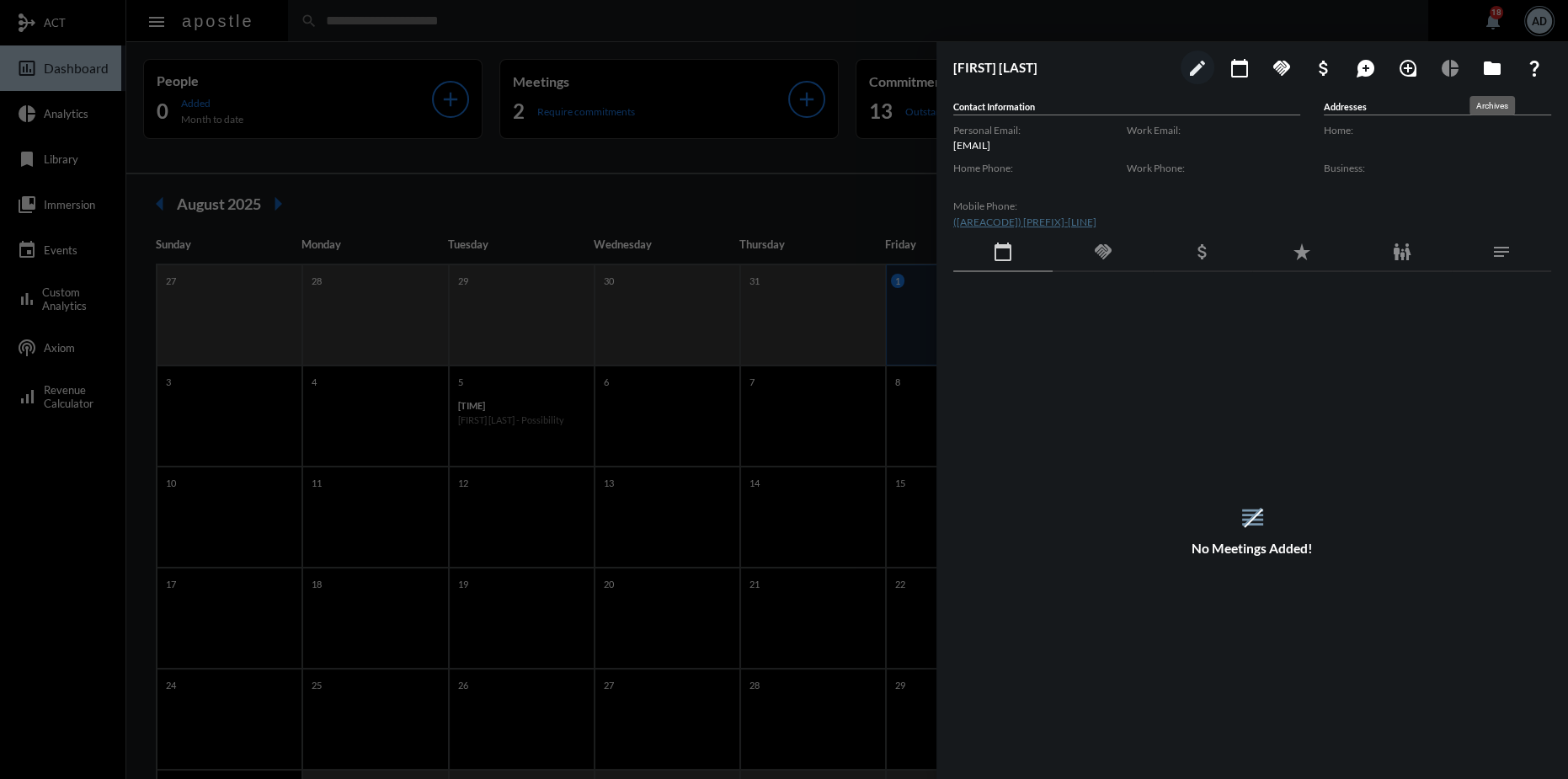 click on "folder" 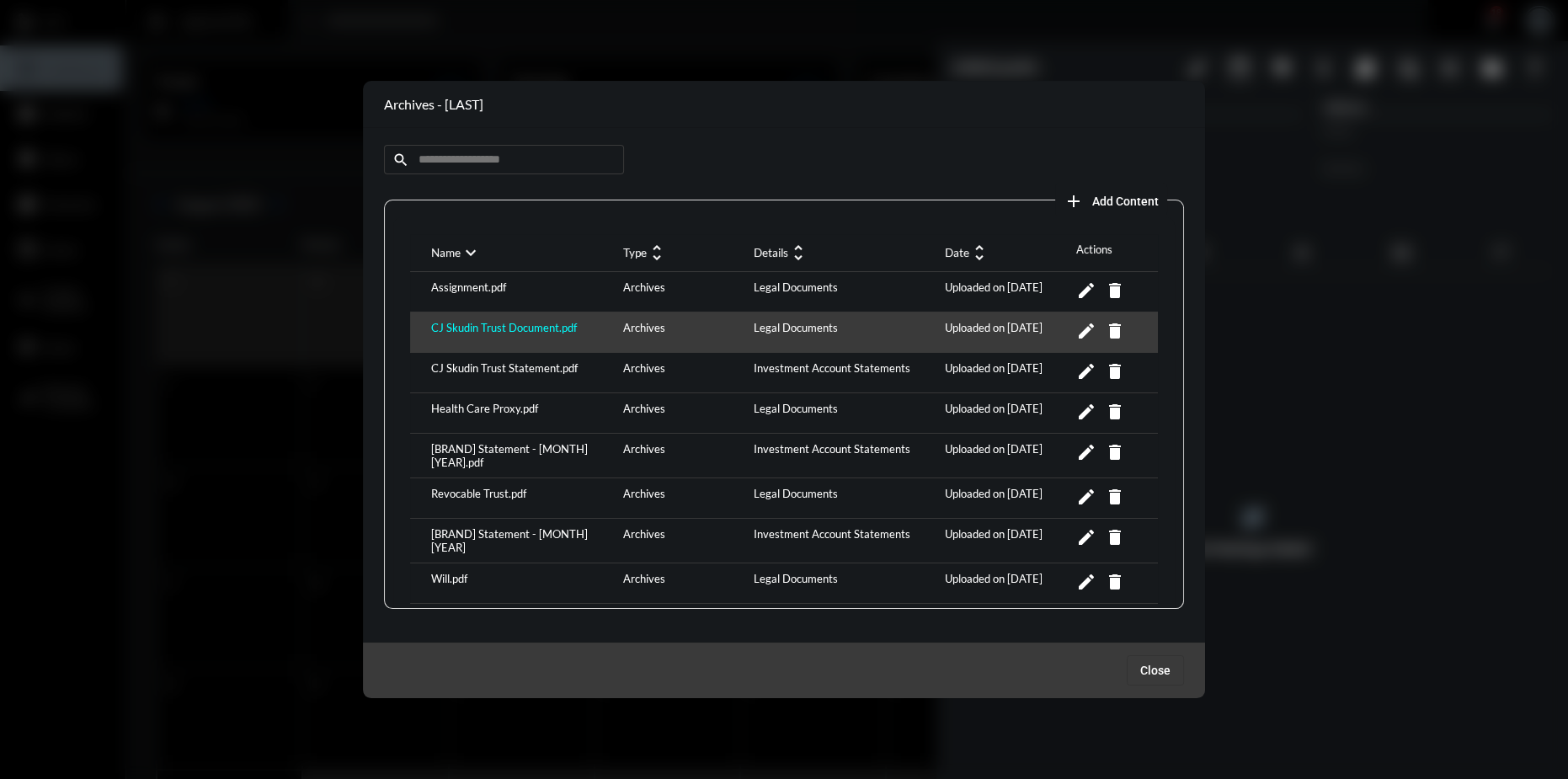 click on "CJ Skudin Trust Document.pdf" at bounding box center (523, 332) 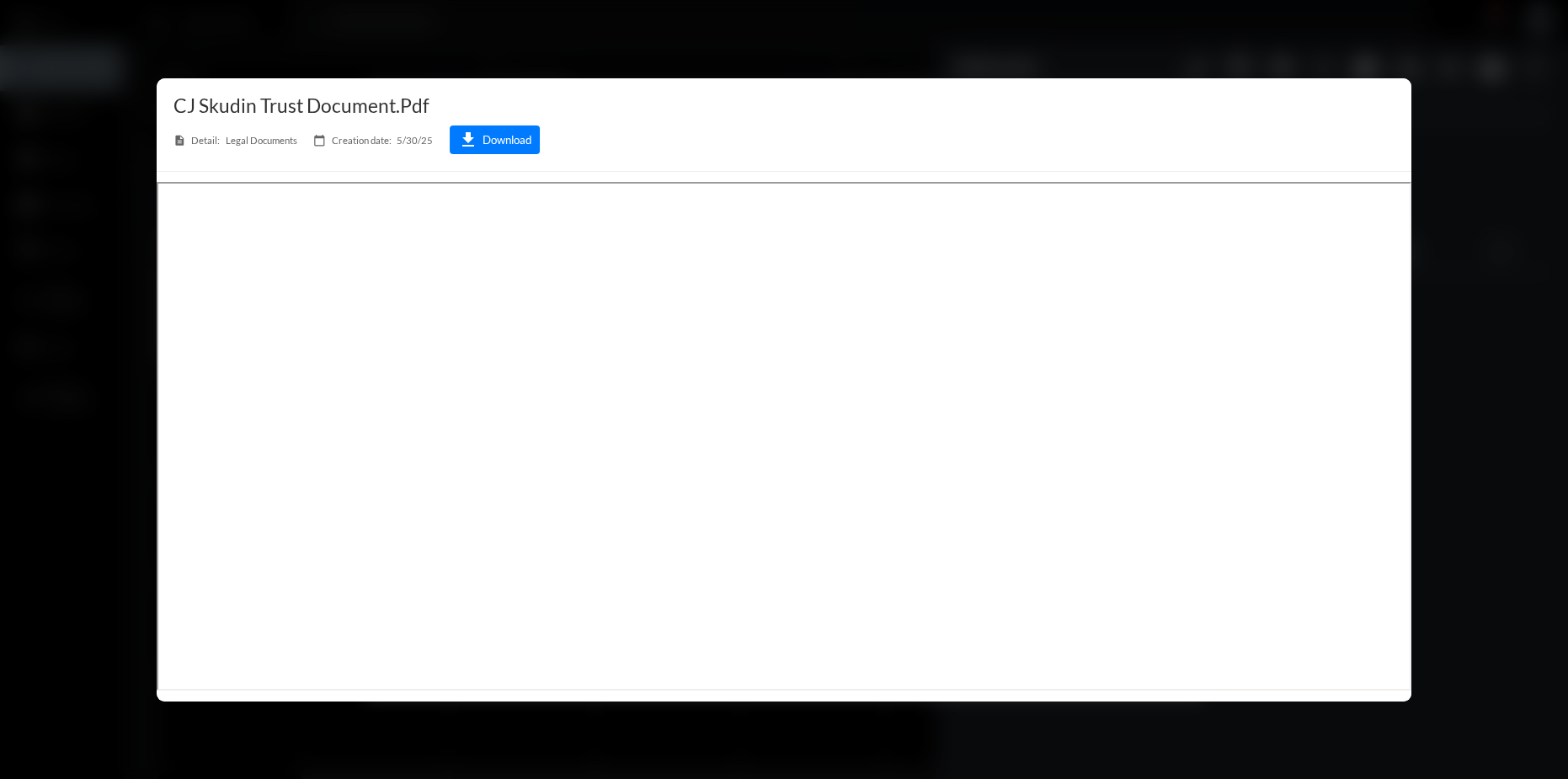 click at bounding box center [784, 389] 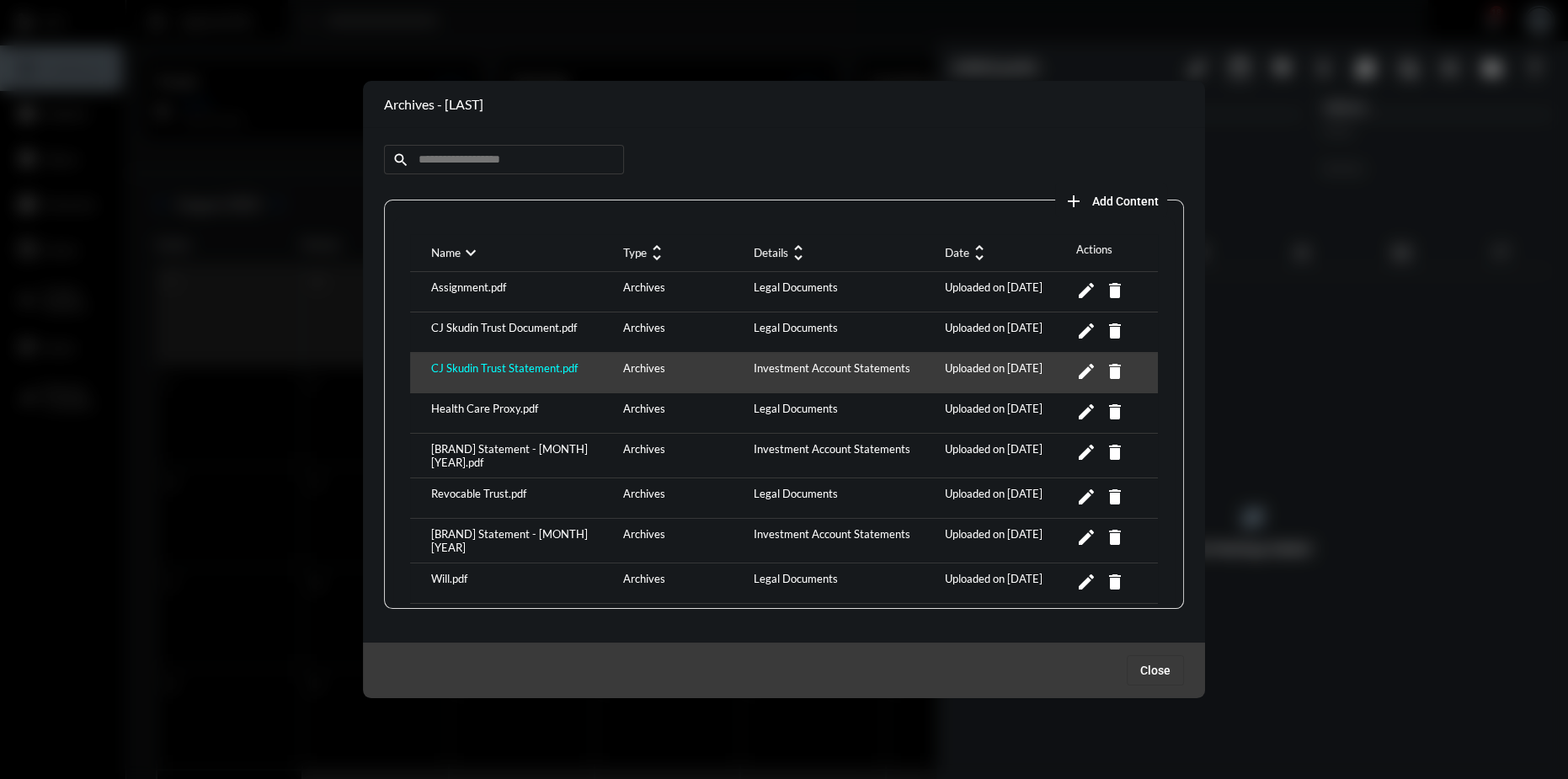 click on "CJ Skudin Trust Statement.pdf" at bounding box center (523, 372) 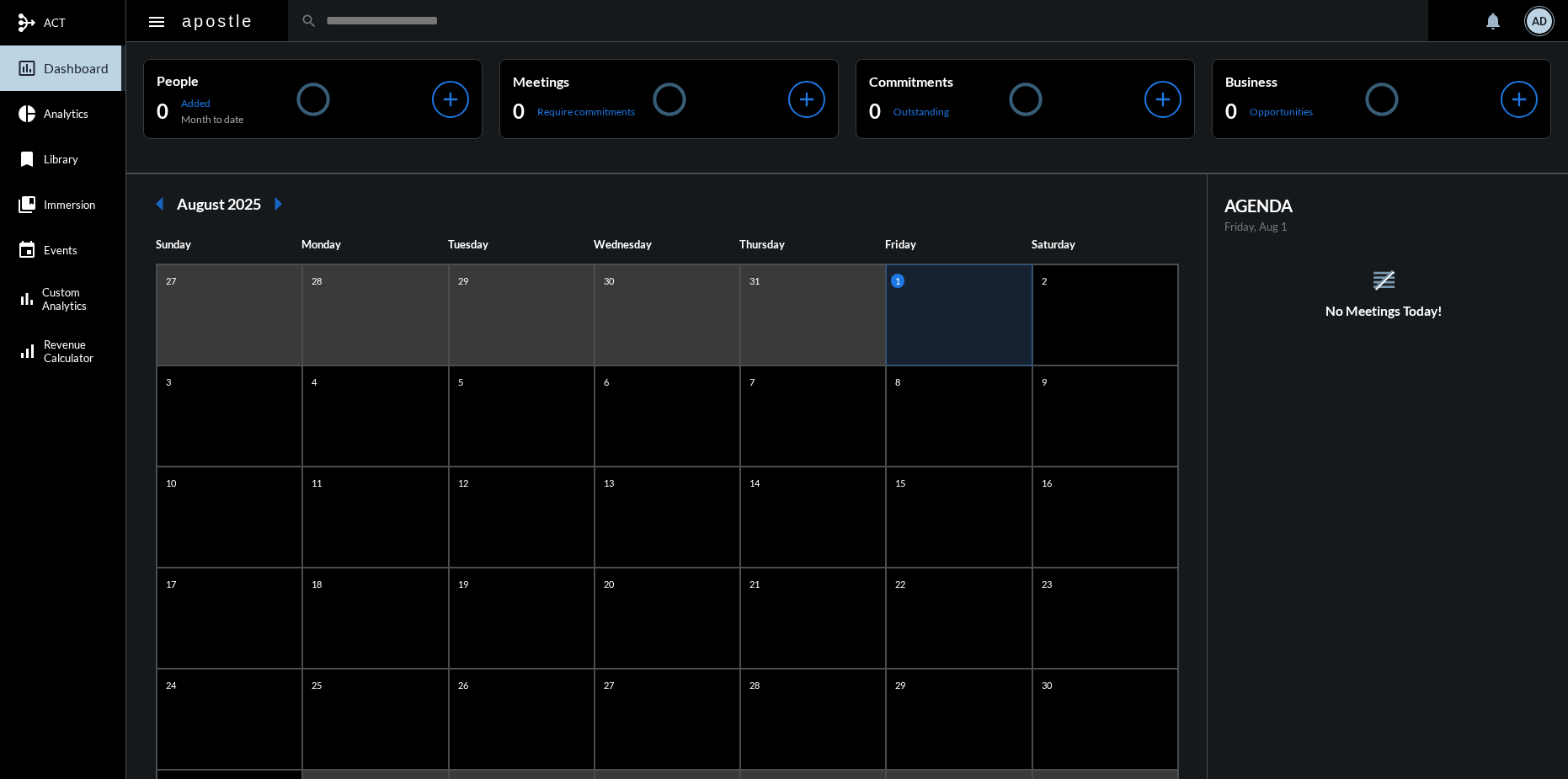 scroll, scrollTop: 0, scrollLeft: 0, axis: both 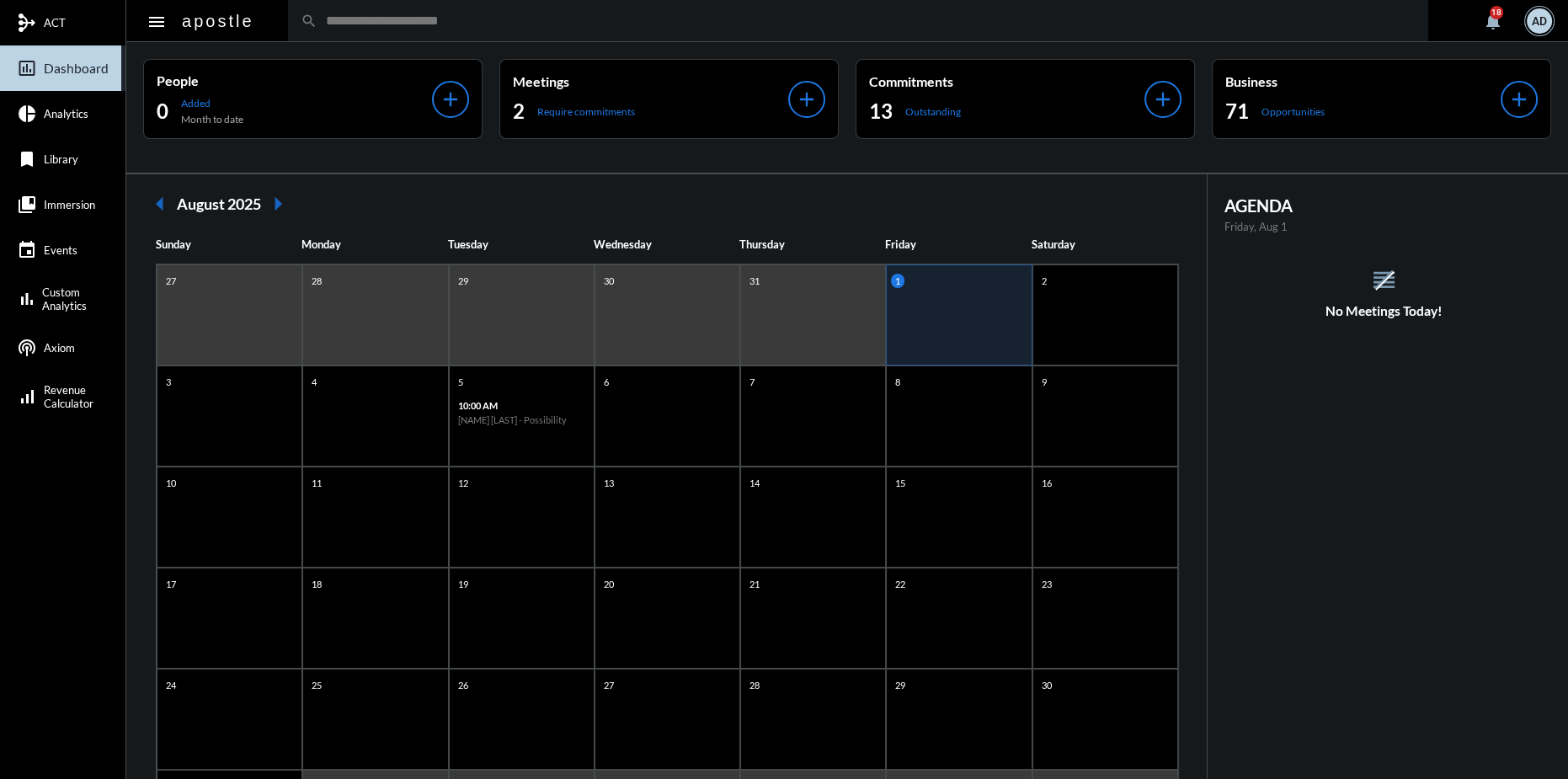 click 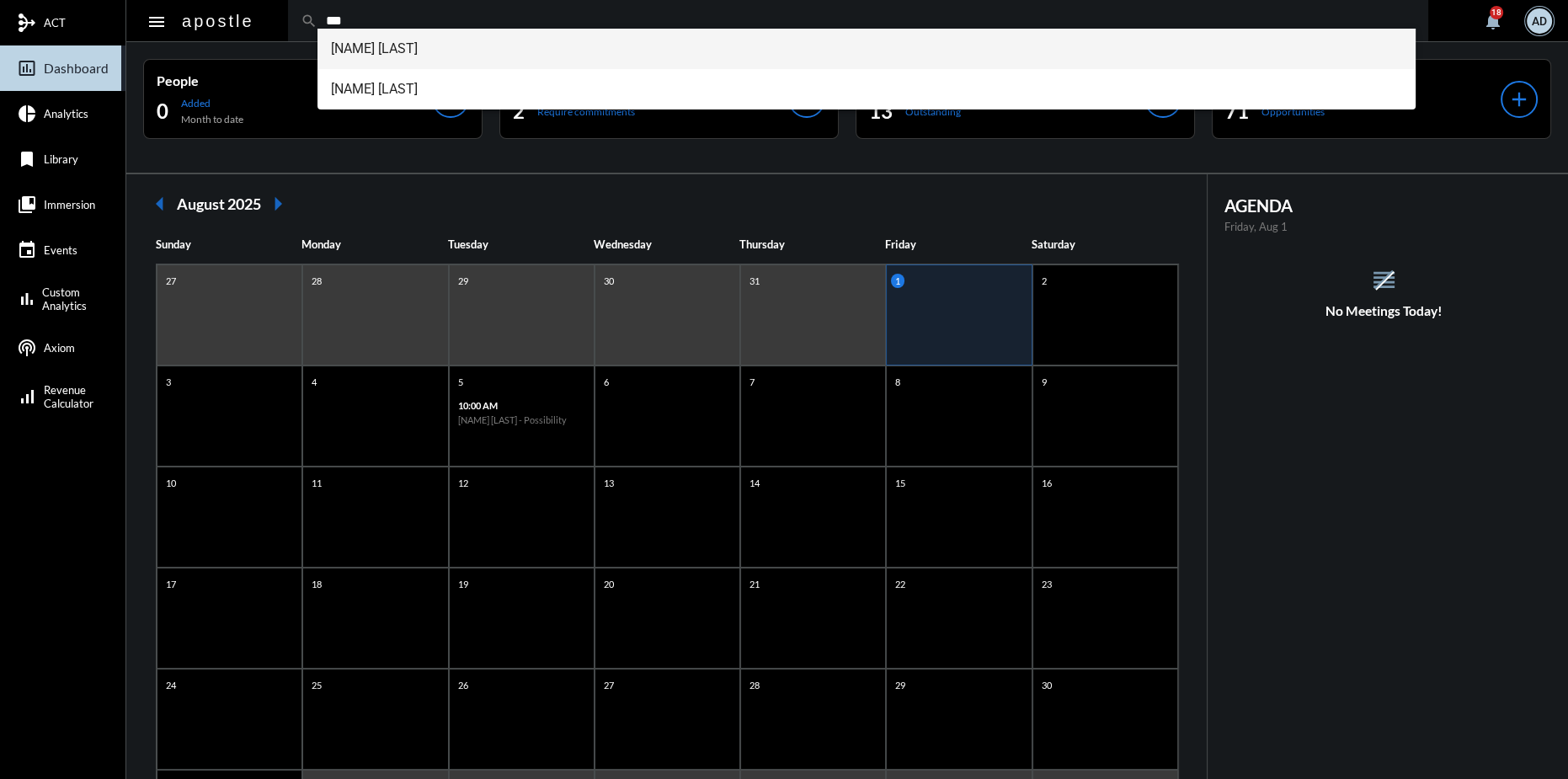 type on "***" 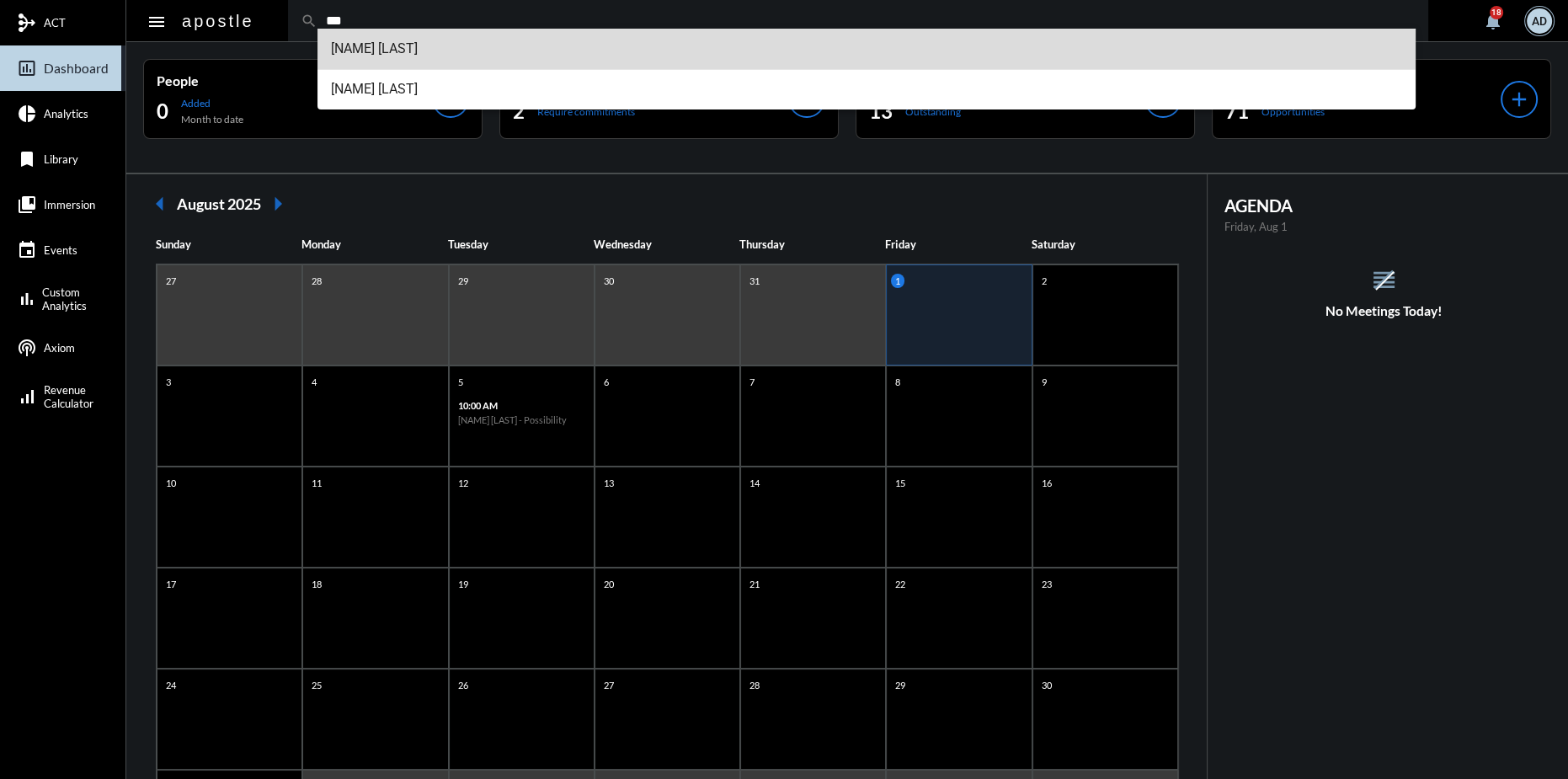 click on "[NAME]  [LAST]" at bounding box center (867, 49) 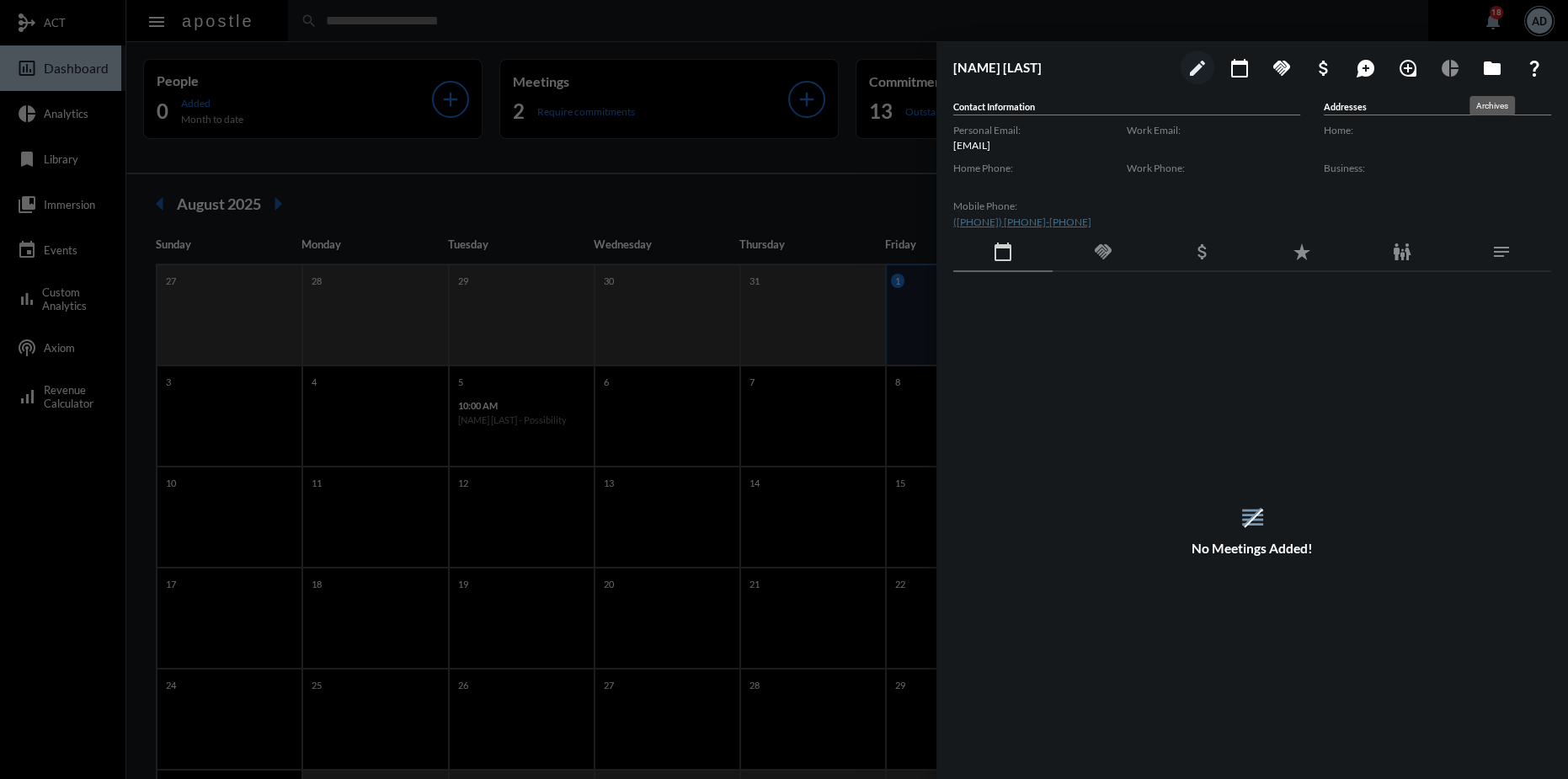 click on "folder" 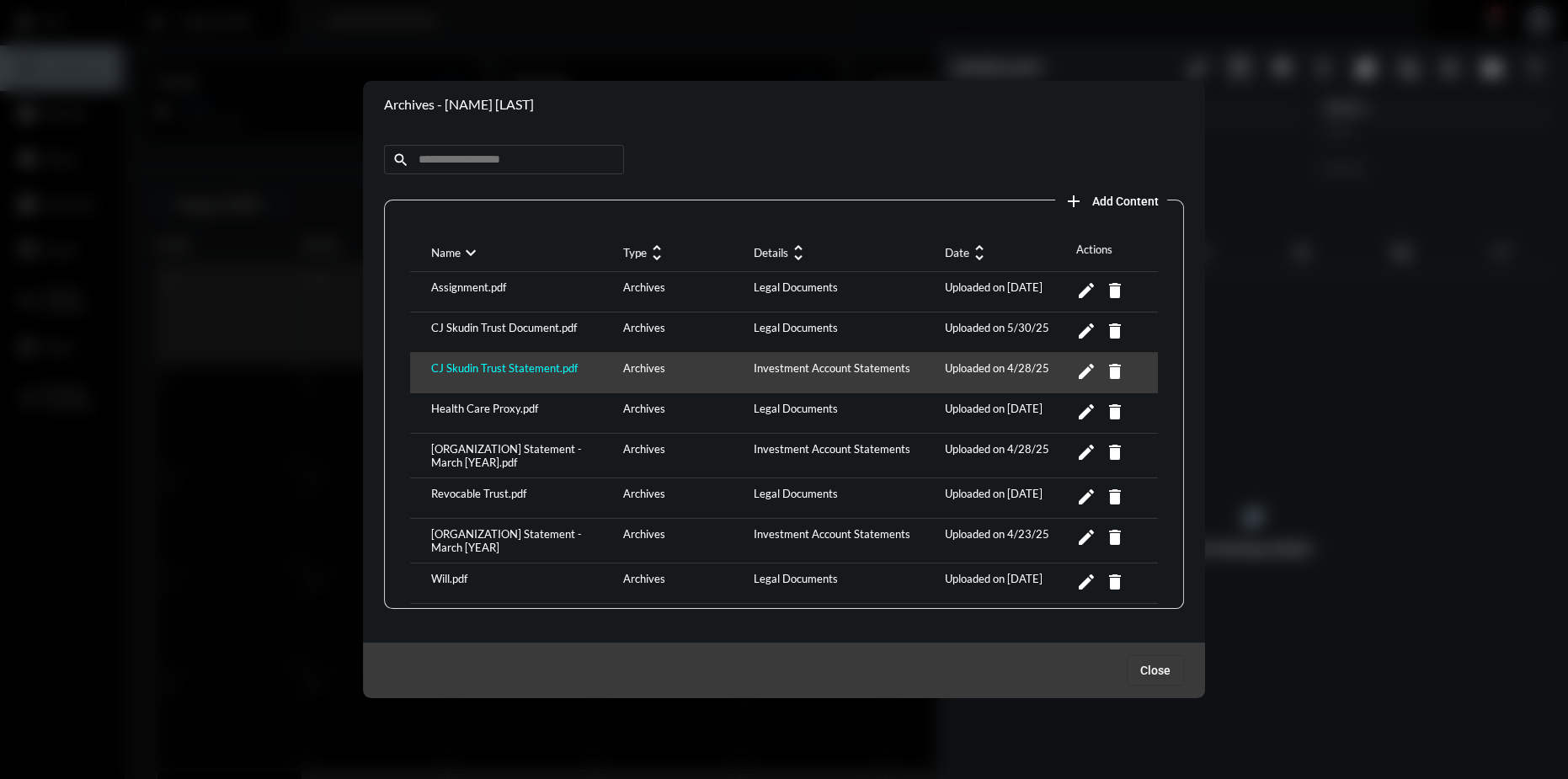 click on "CJ Skudin Trust Statement.pdf" at bounding box center (523, 372) 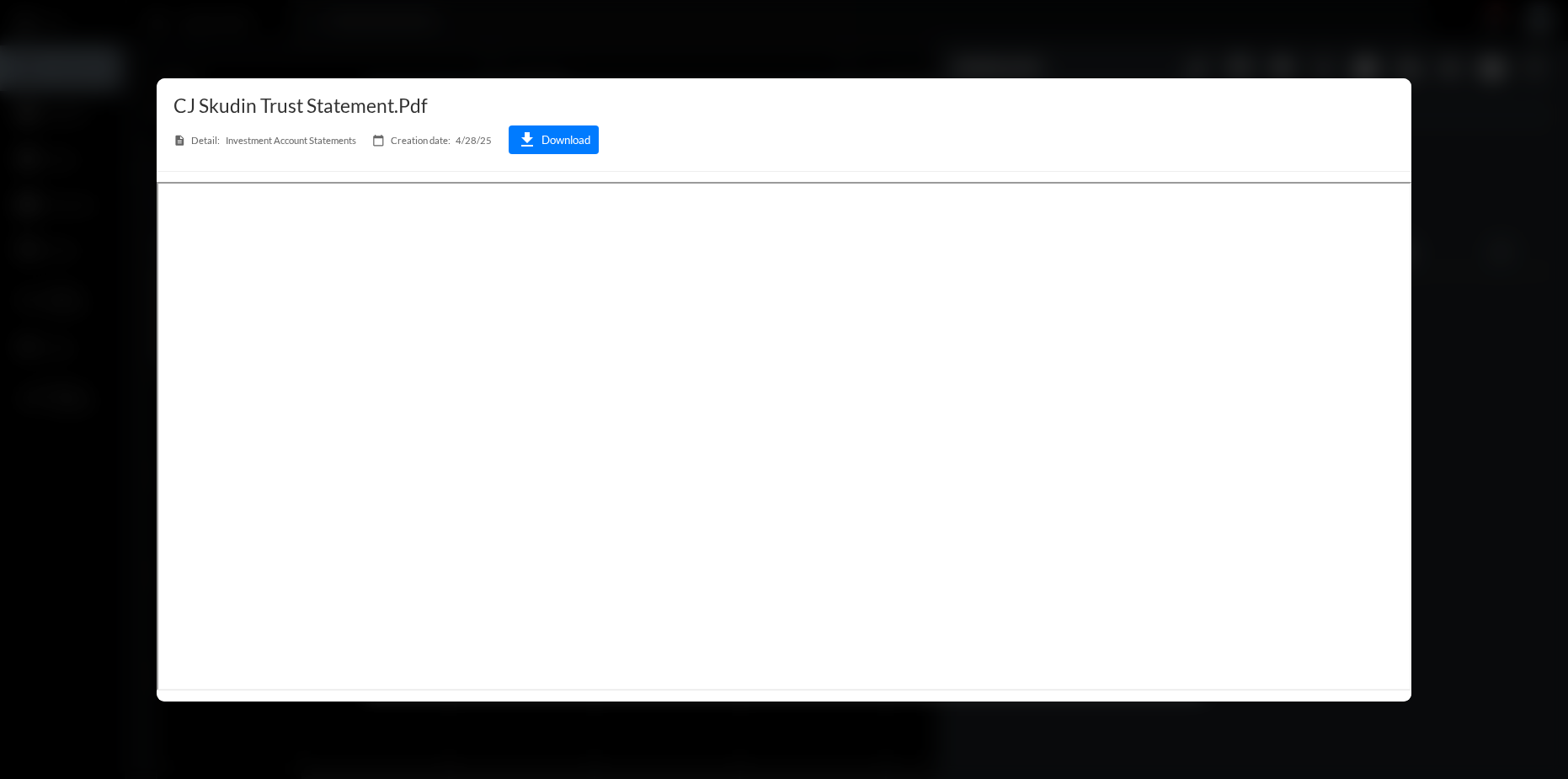 click at bounding box center [784, 389] 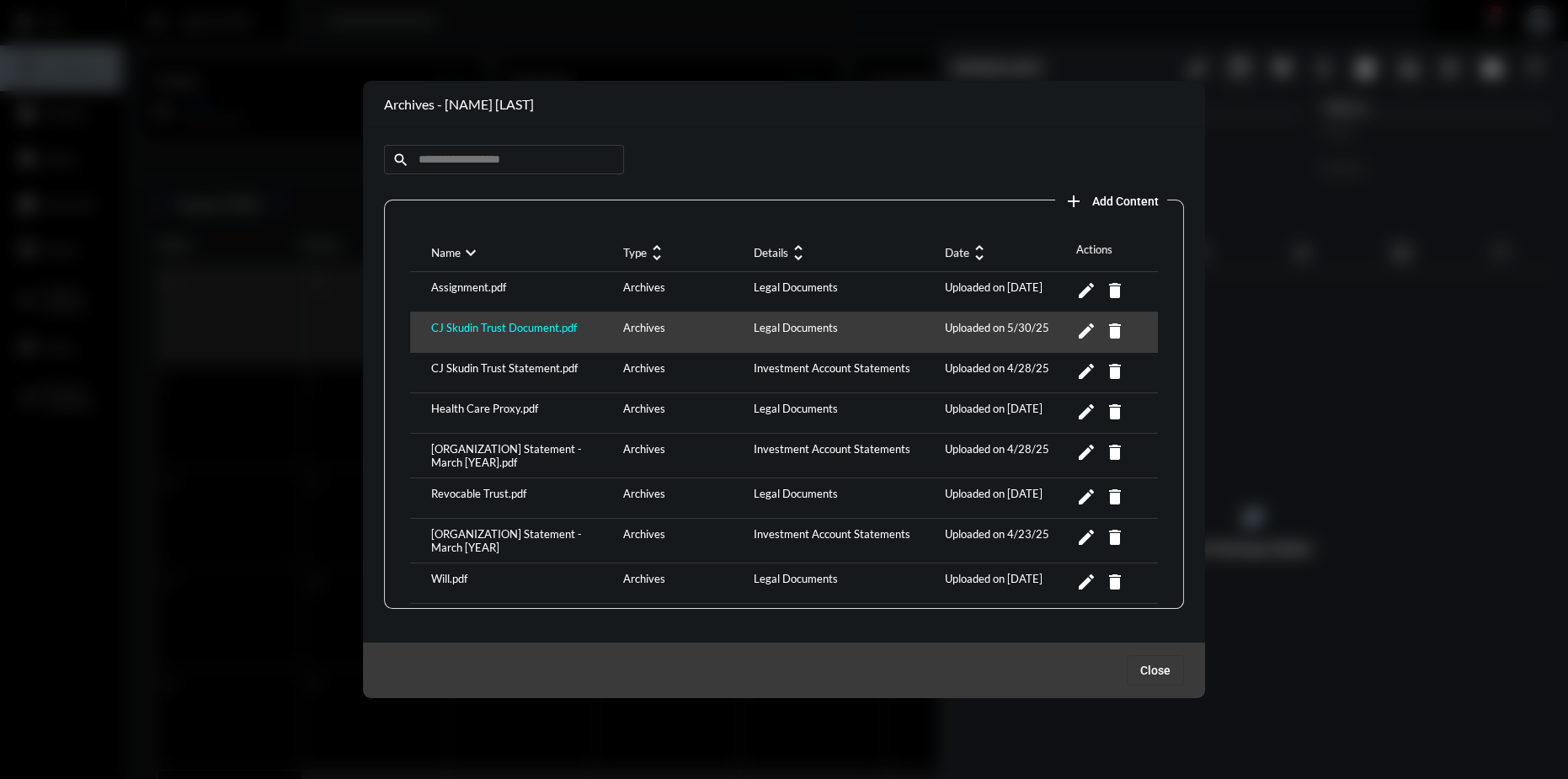 click on "CJ Skudin Trust Document.pdf" at bounding box center (523, 332) 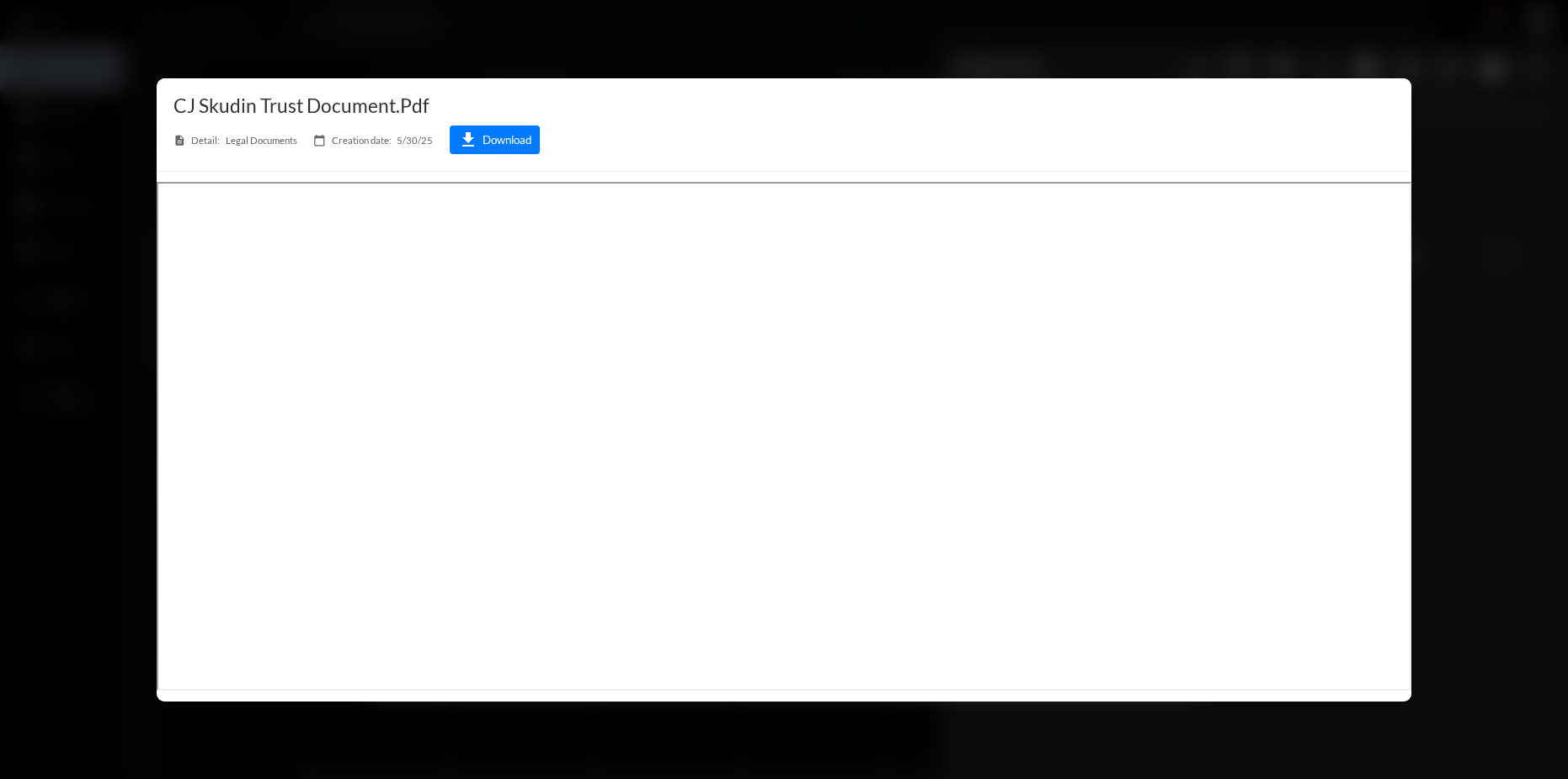 click at bounding box center (784, 389) 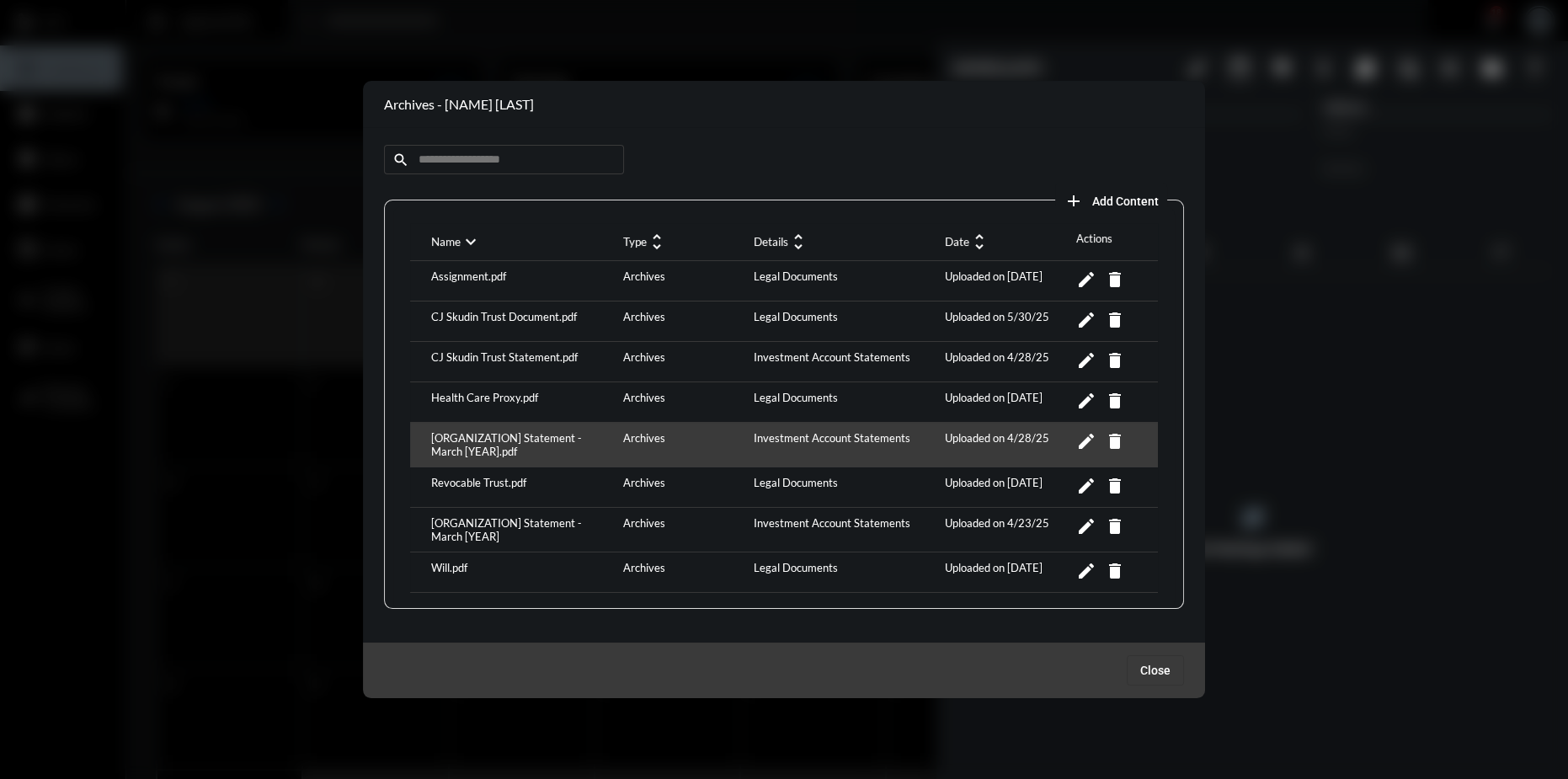 scroll, scrollTop: 14, scrollLeft: 0, axis: vertical 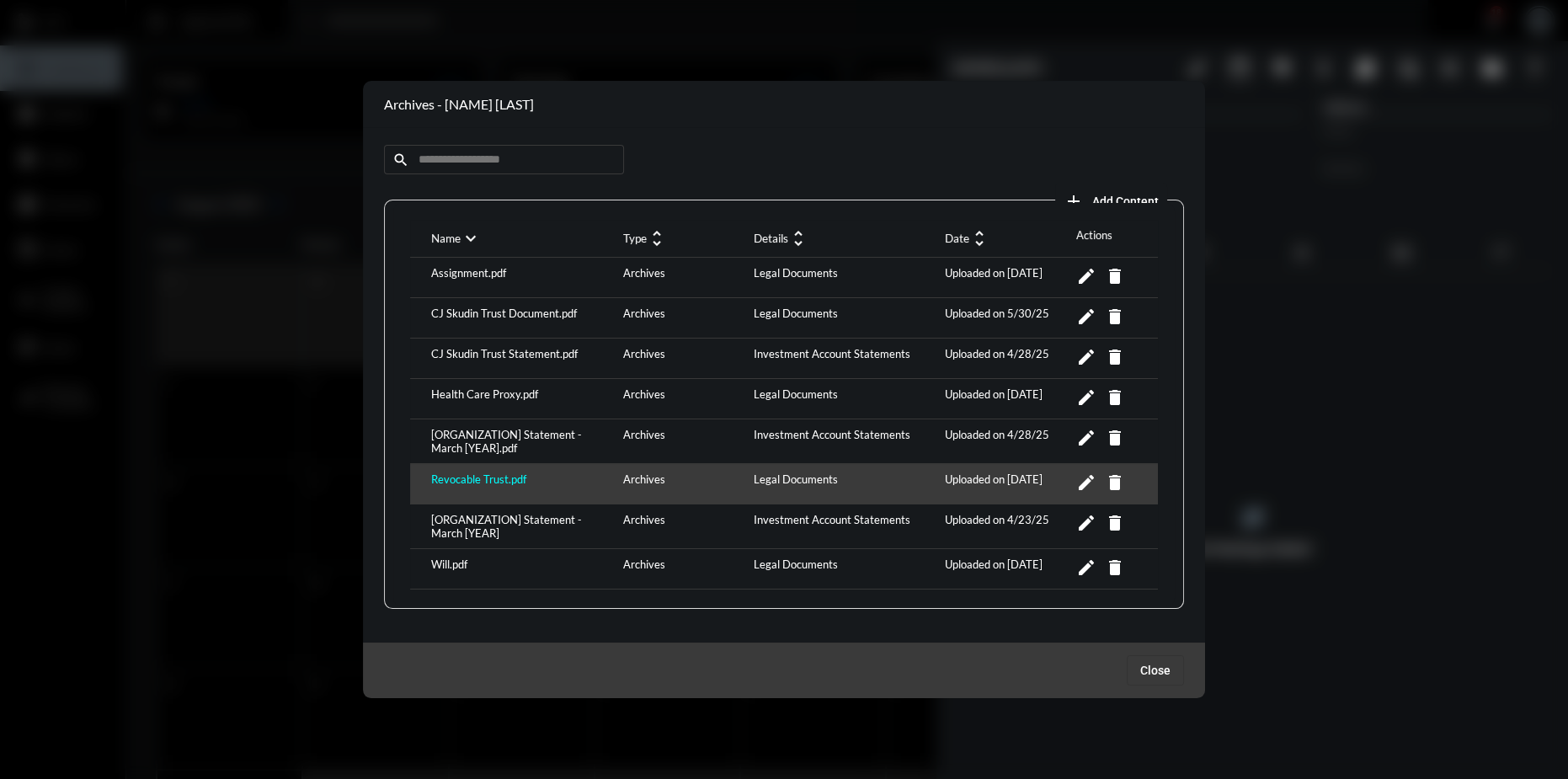 click on "Revocable Trust.pdf" at bounding box center (523, 483) 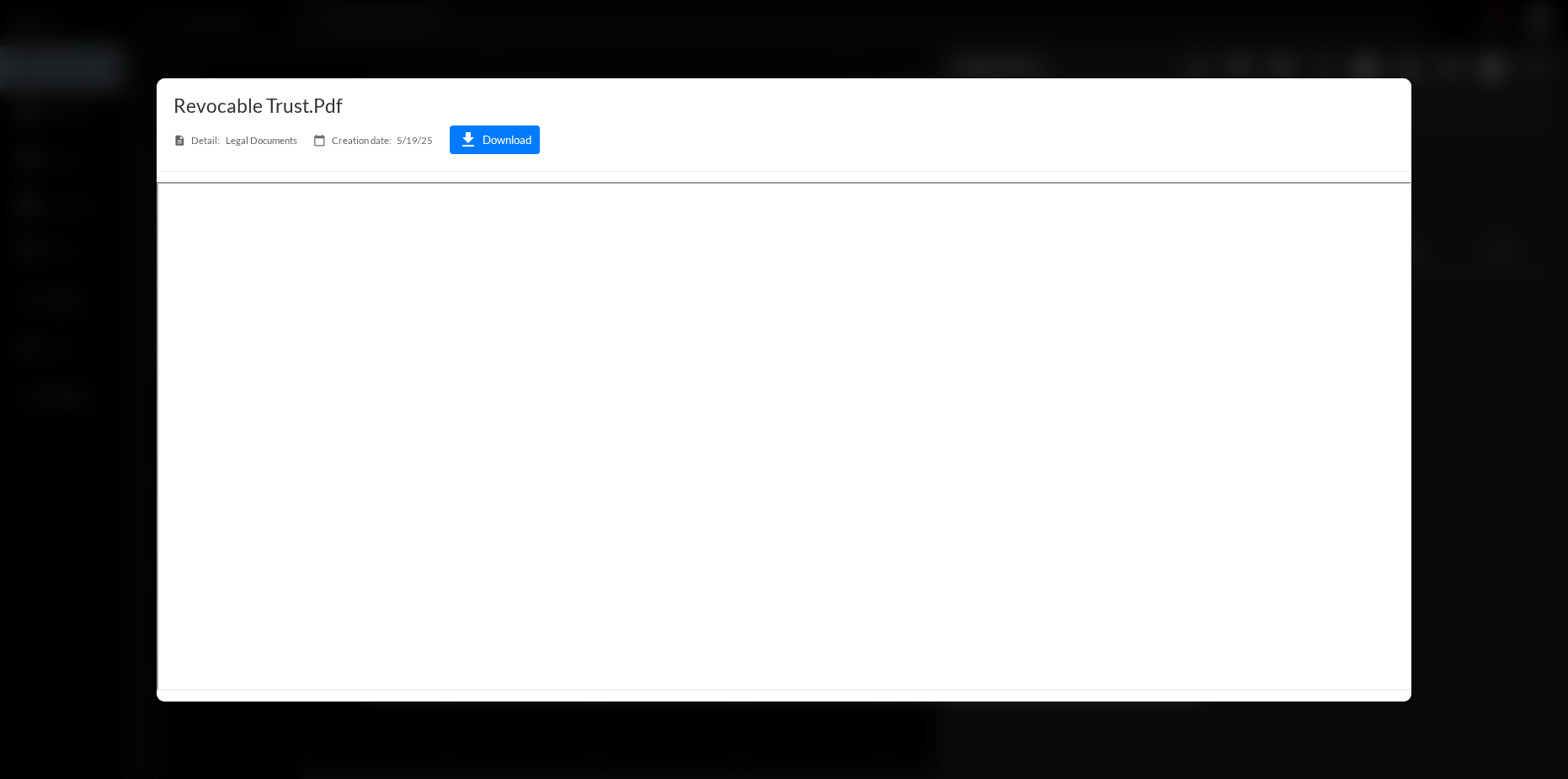 click at bounding box center (784, 389) 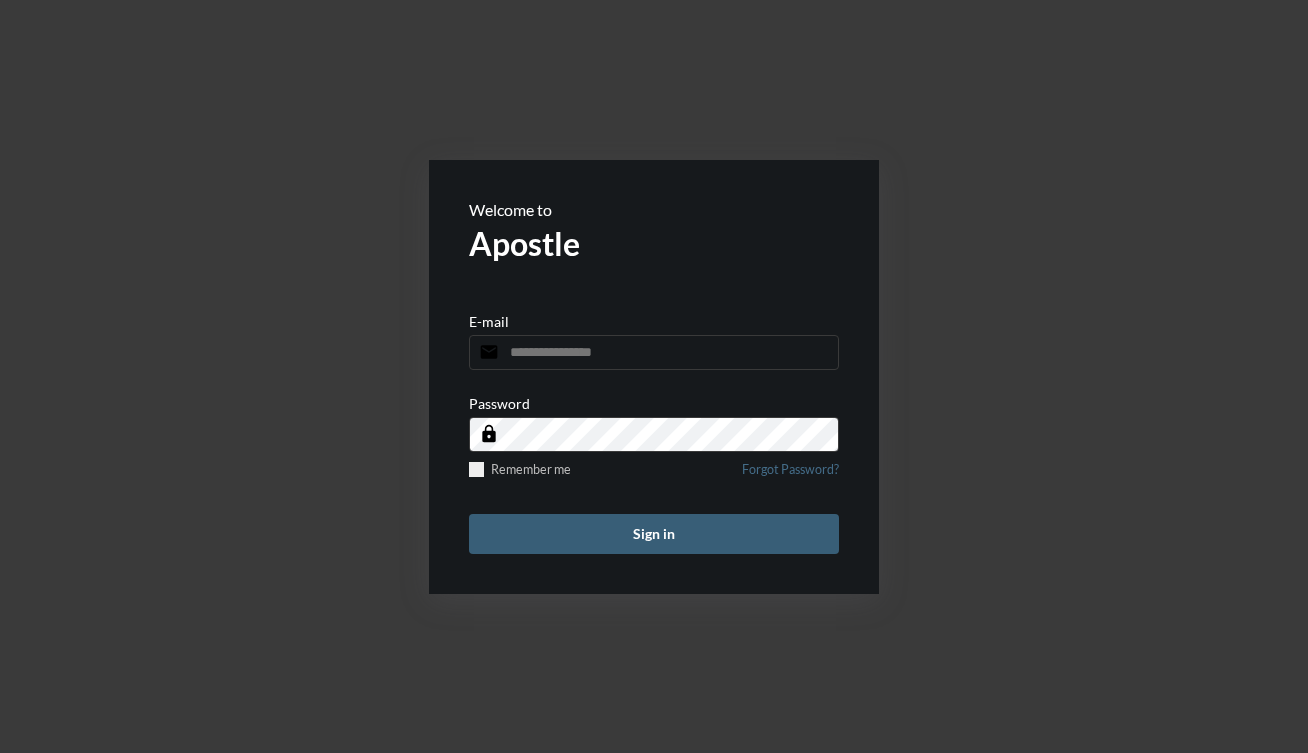 scroll, scrollTop: 0, scrollLeft: 0, axis: both 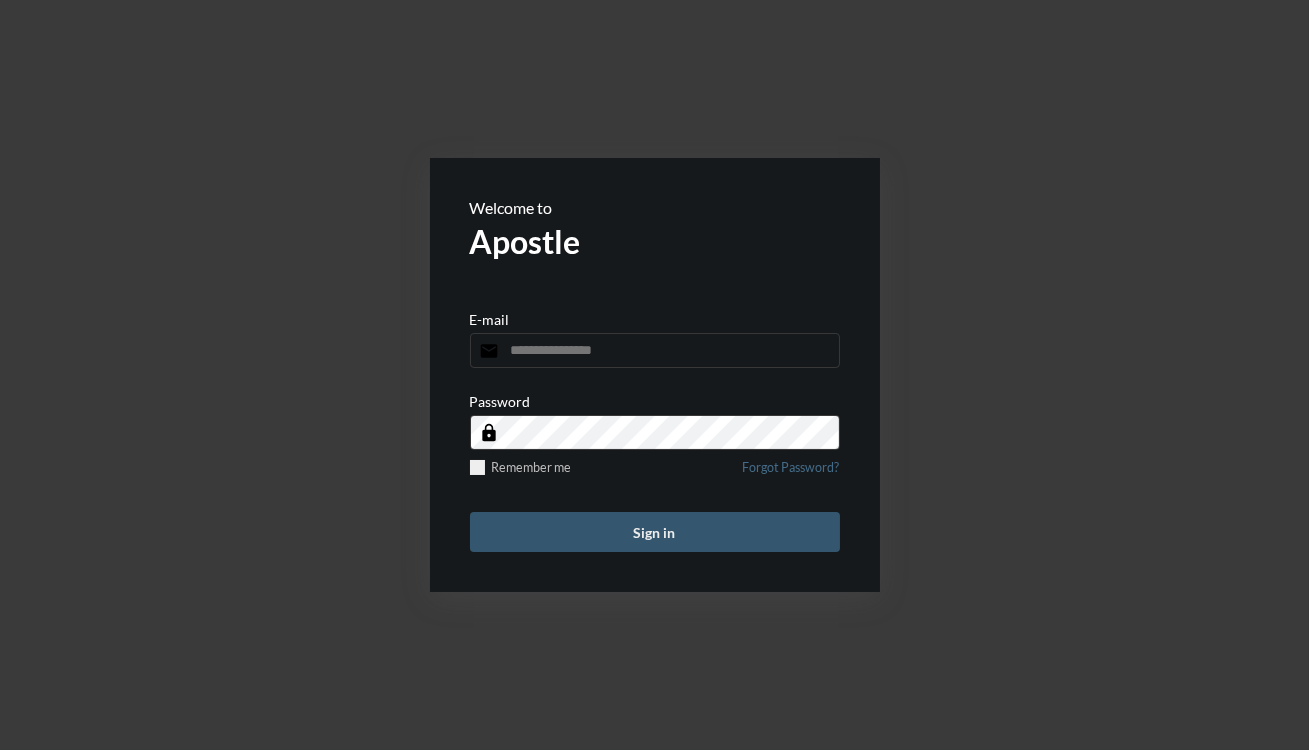 type on "**********" 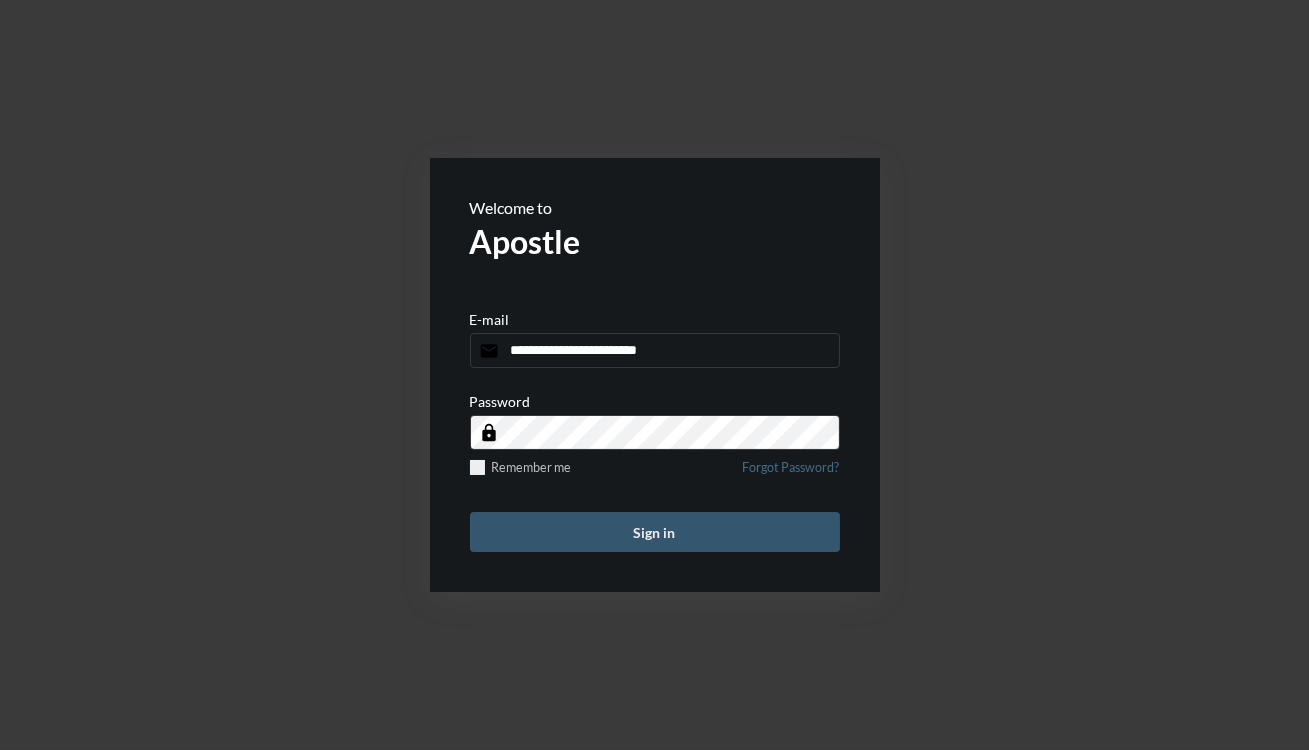 click on "Sign in" at bounding box center (655, 532) 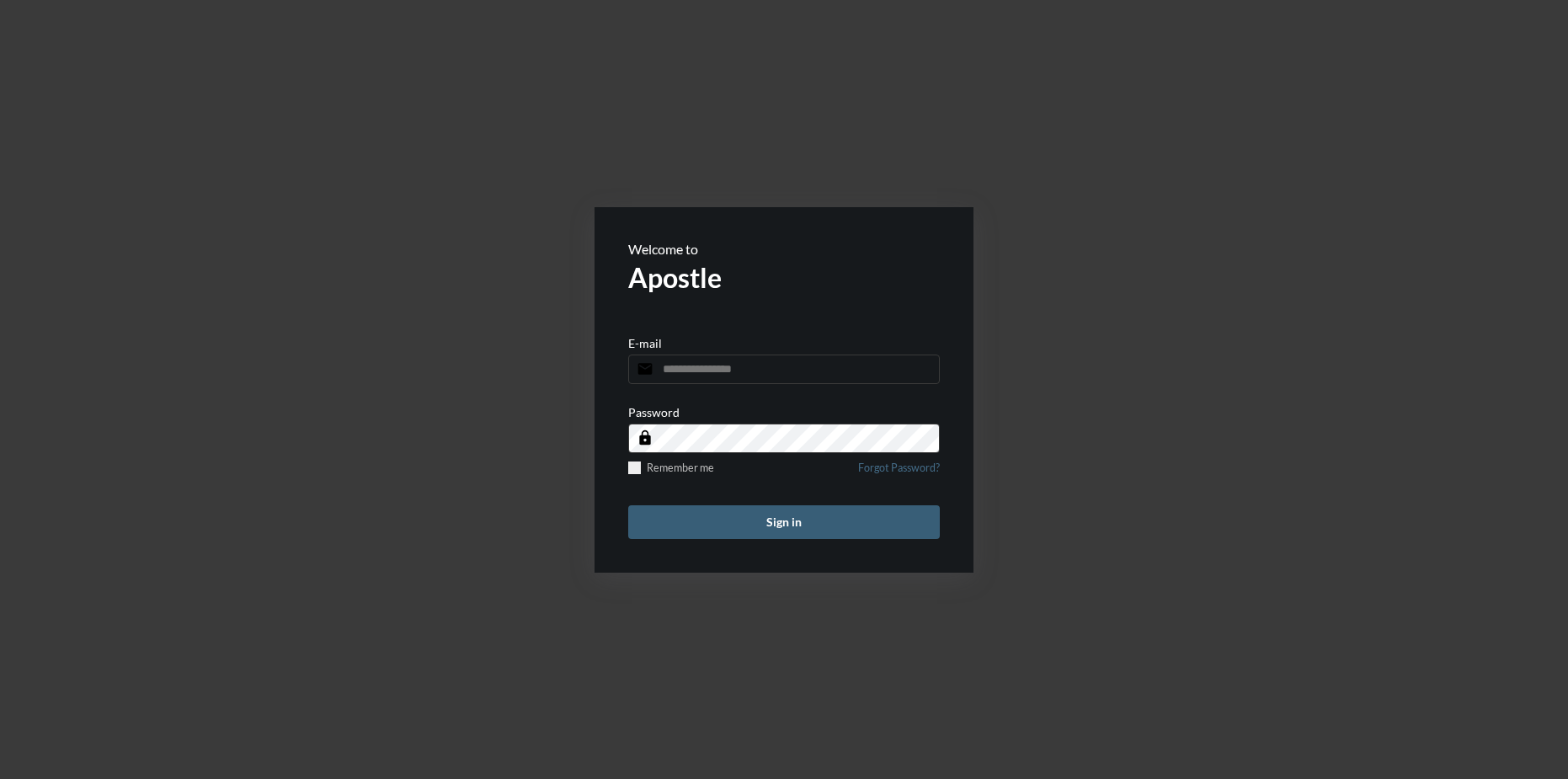 scroll, scrollTop: 0, scrollLeft: 0, axis: both 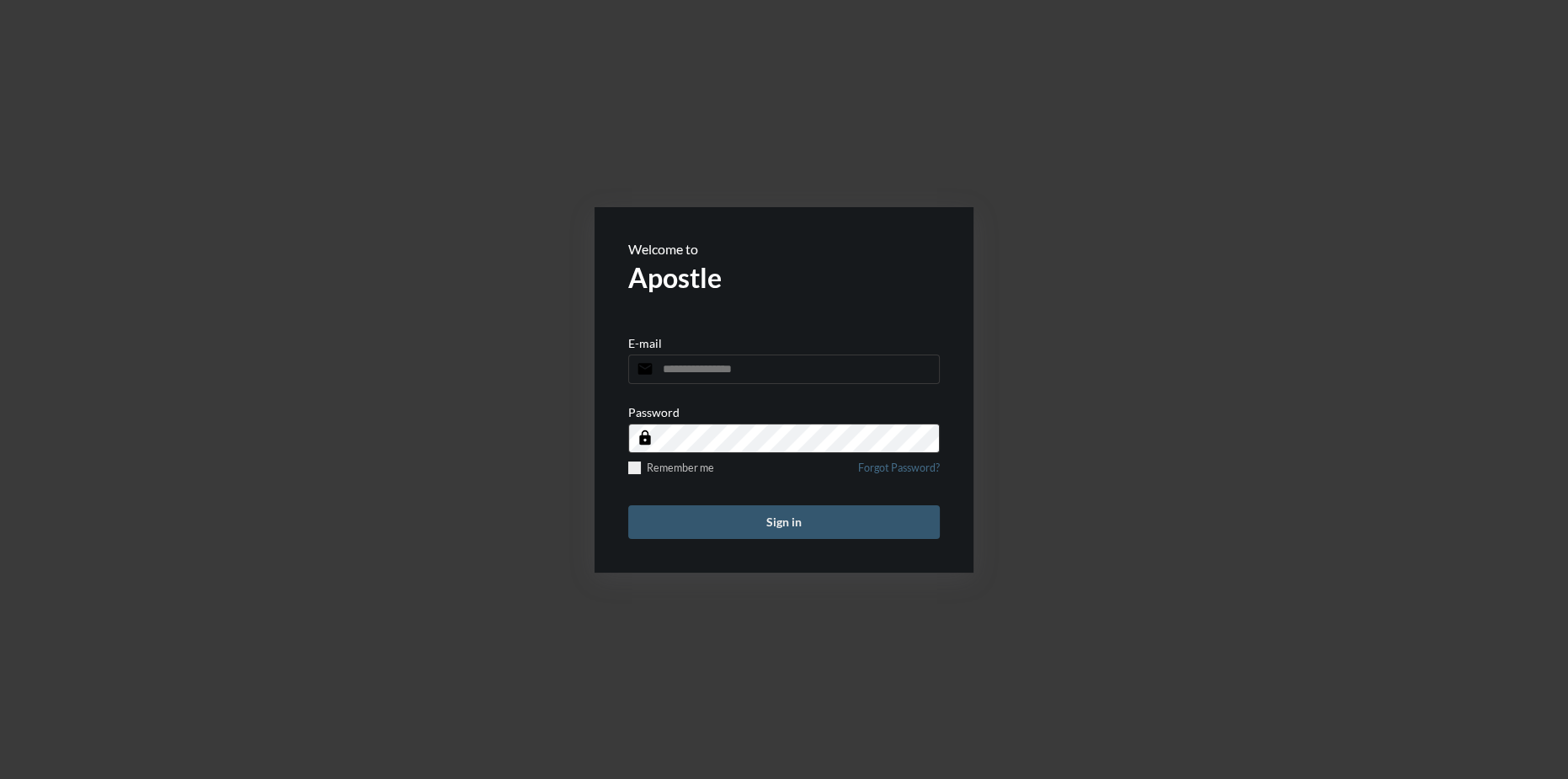 type on "**********" 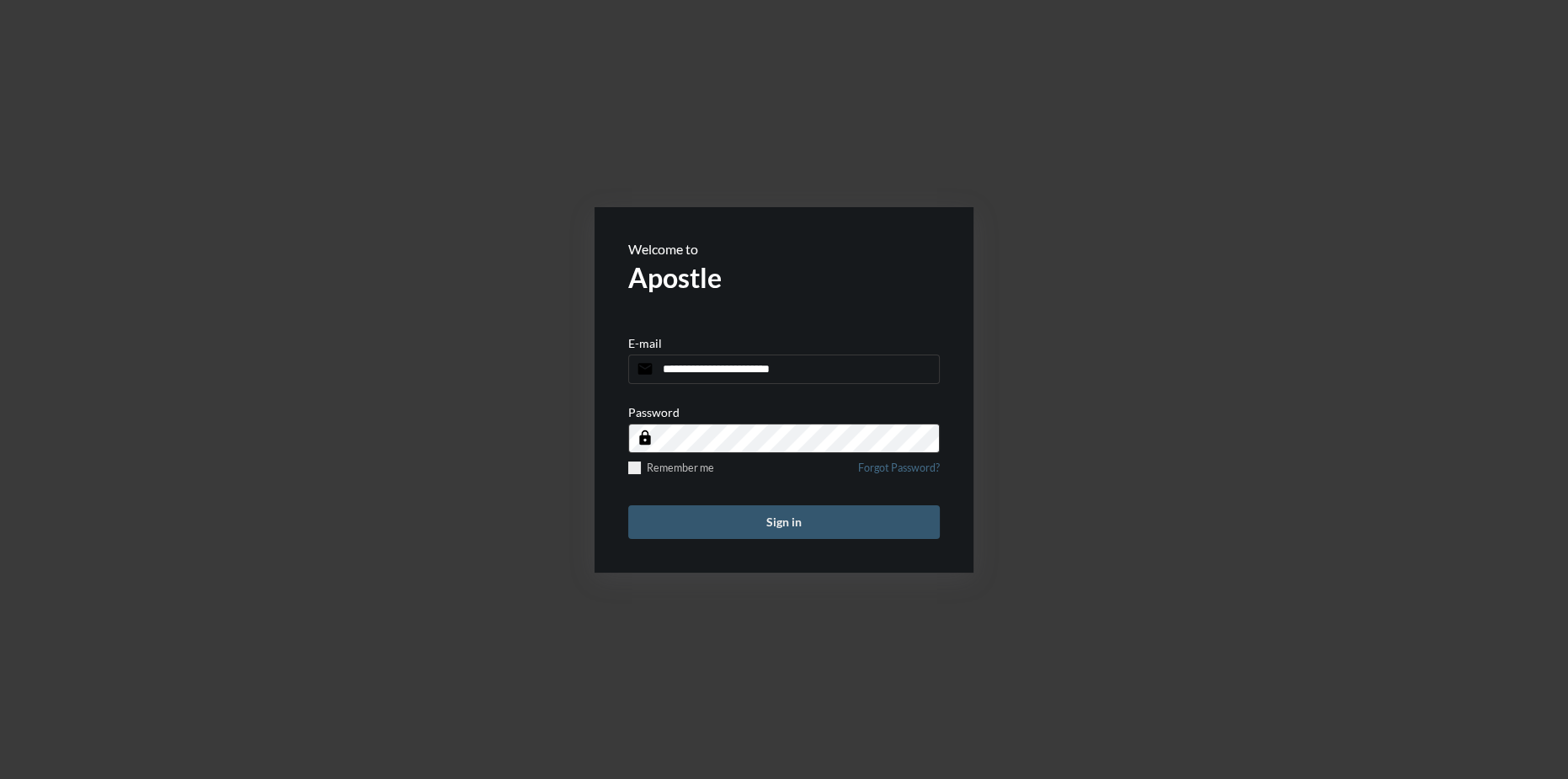 click on "Sign in" at bounding box center [784, 522] 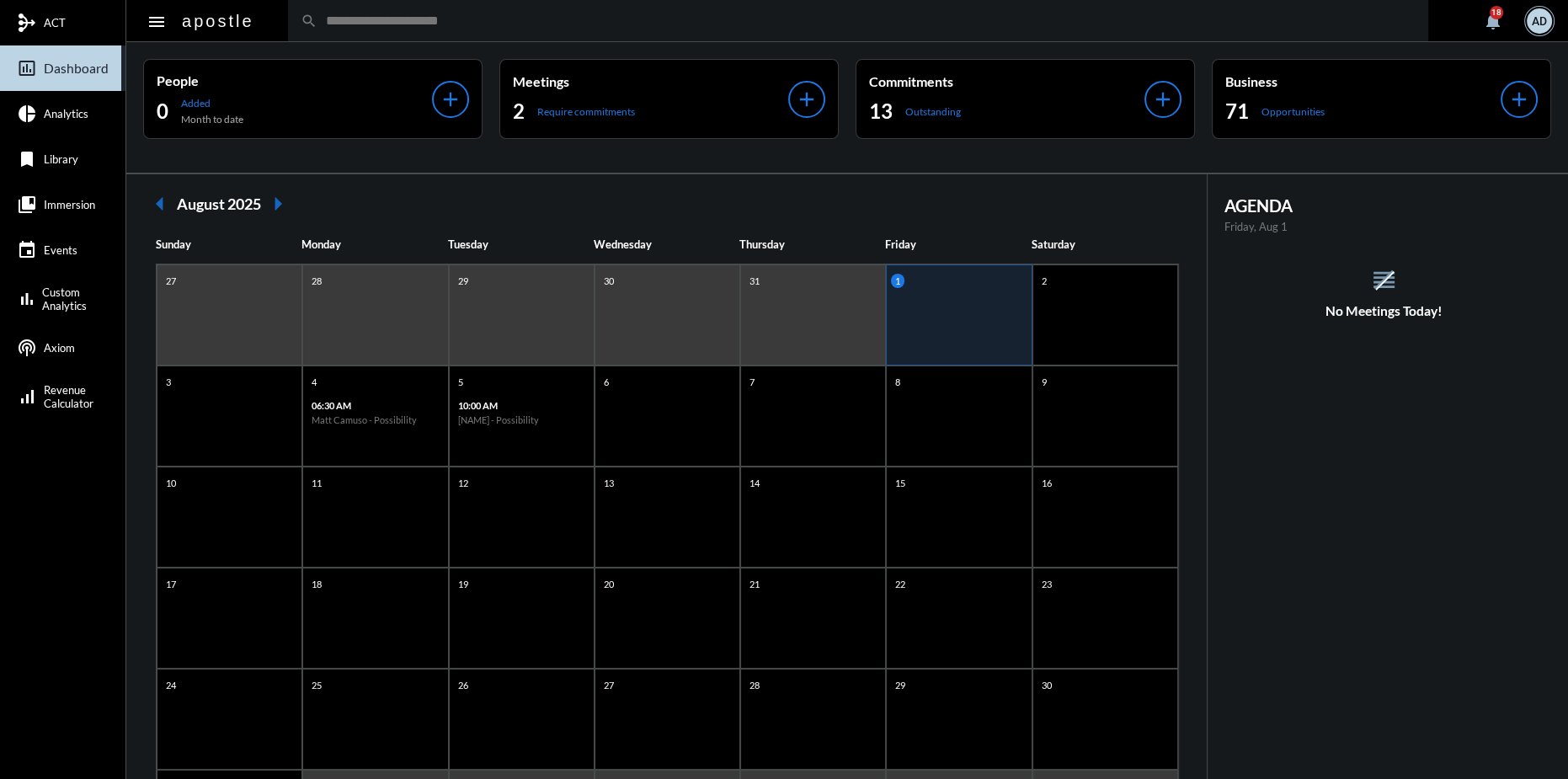 click 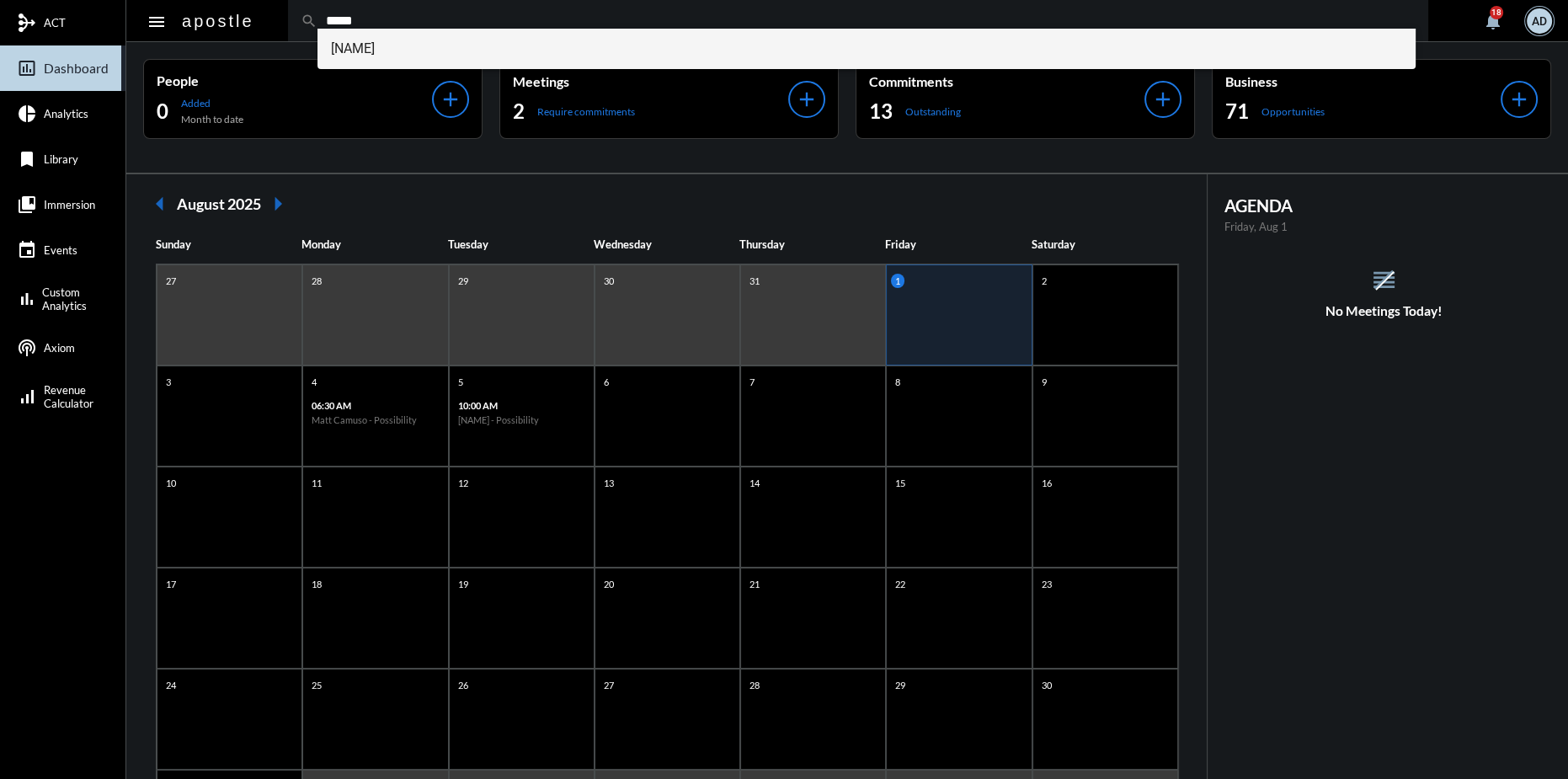 type on "*****" 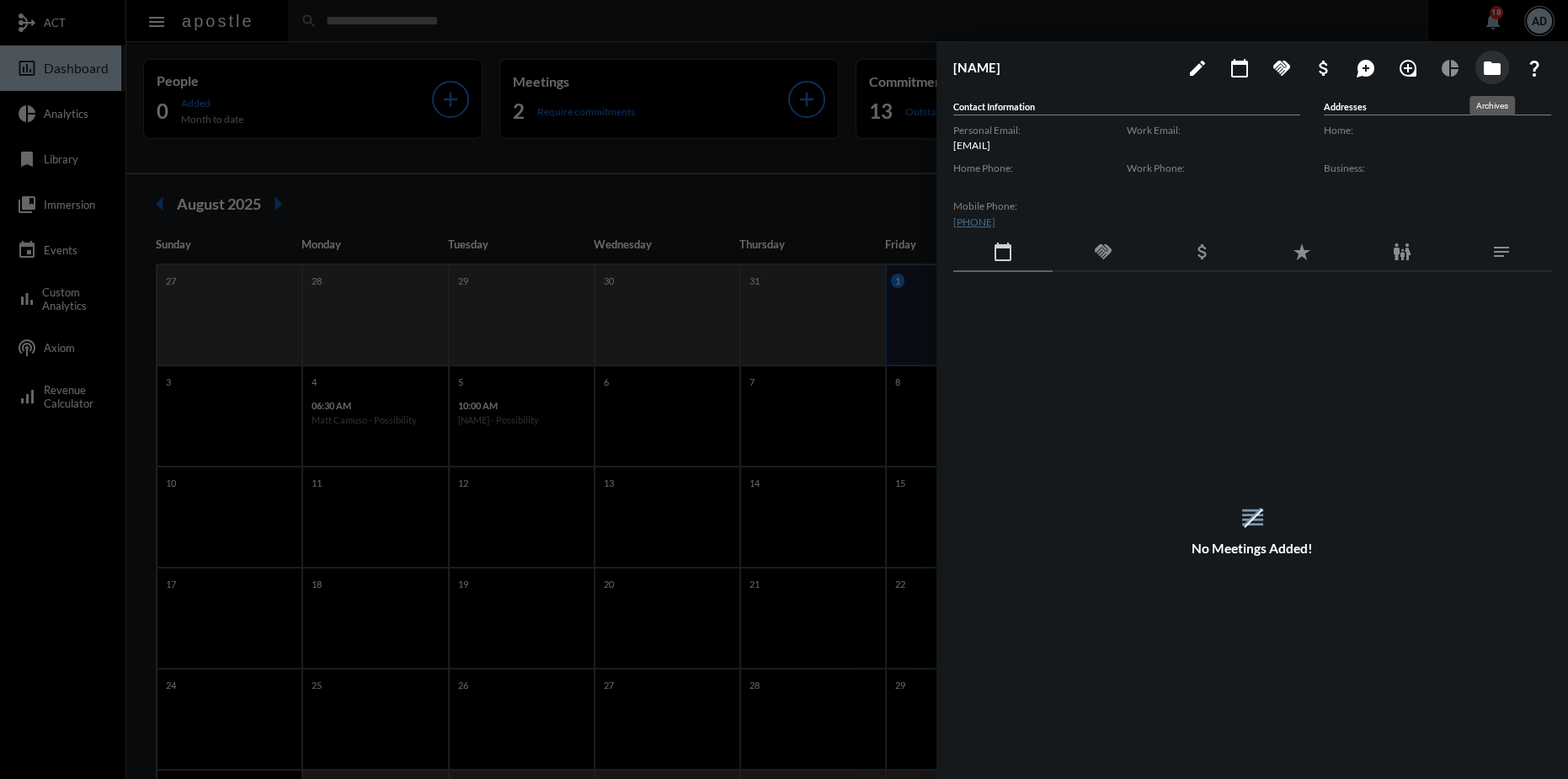 click on "folder" 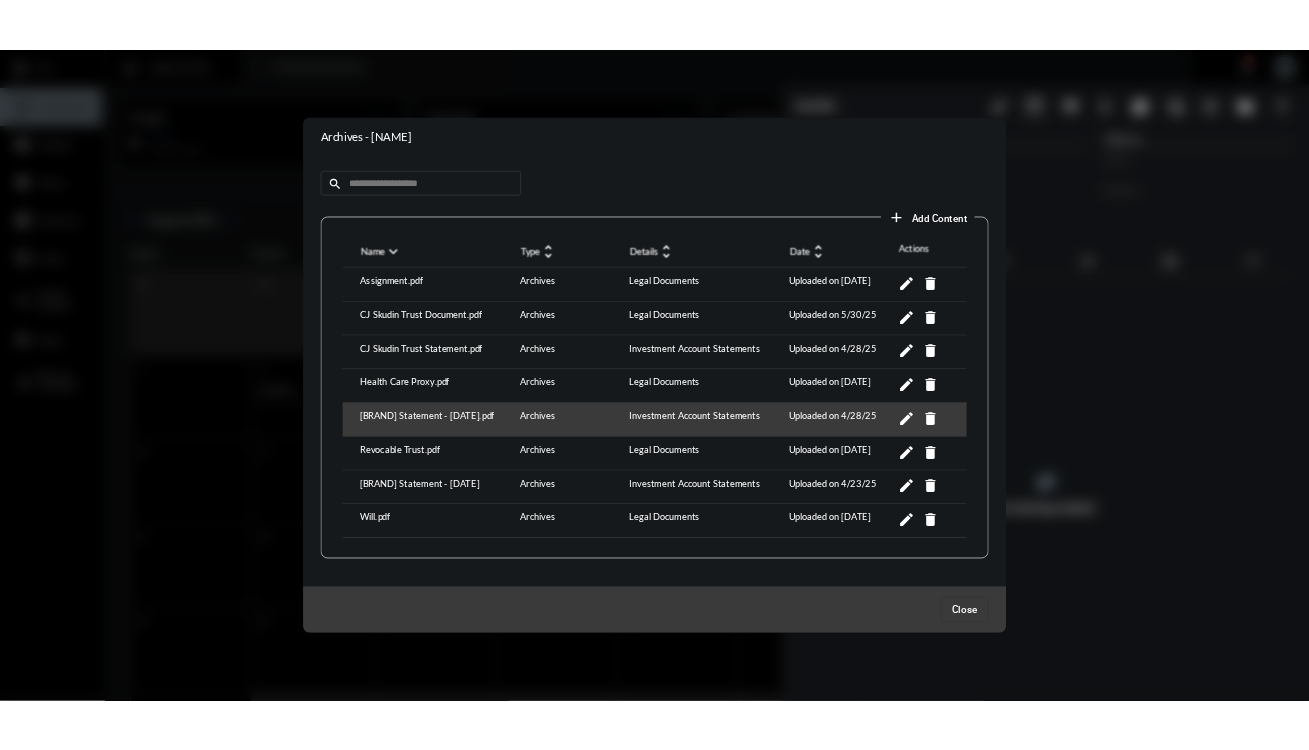 scroll, scrollTop: 17, scrollLeft: 0, axis: vertical 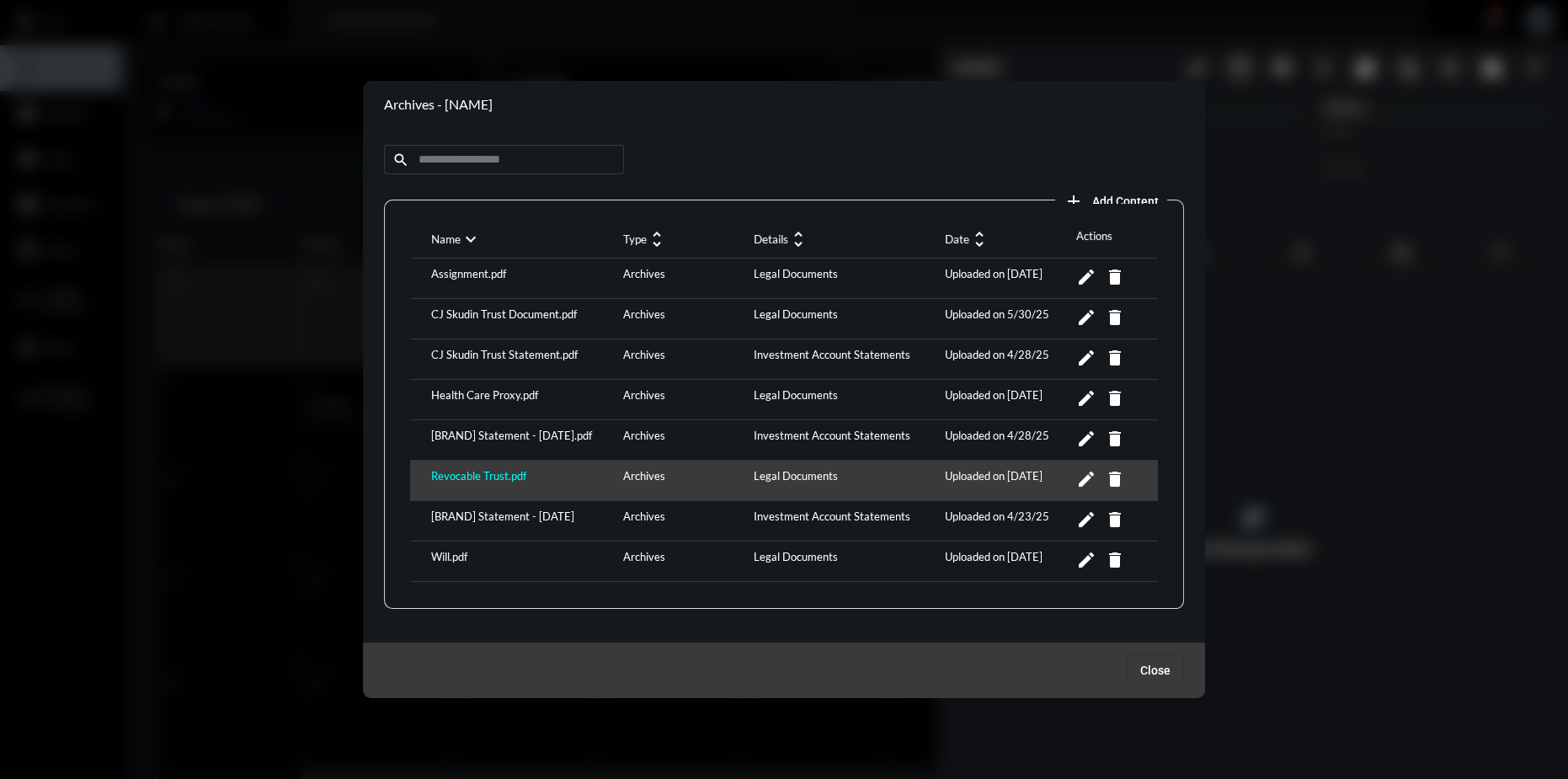 click on "Revocable Trust.pdf" at bounding box center [523, 480] 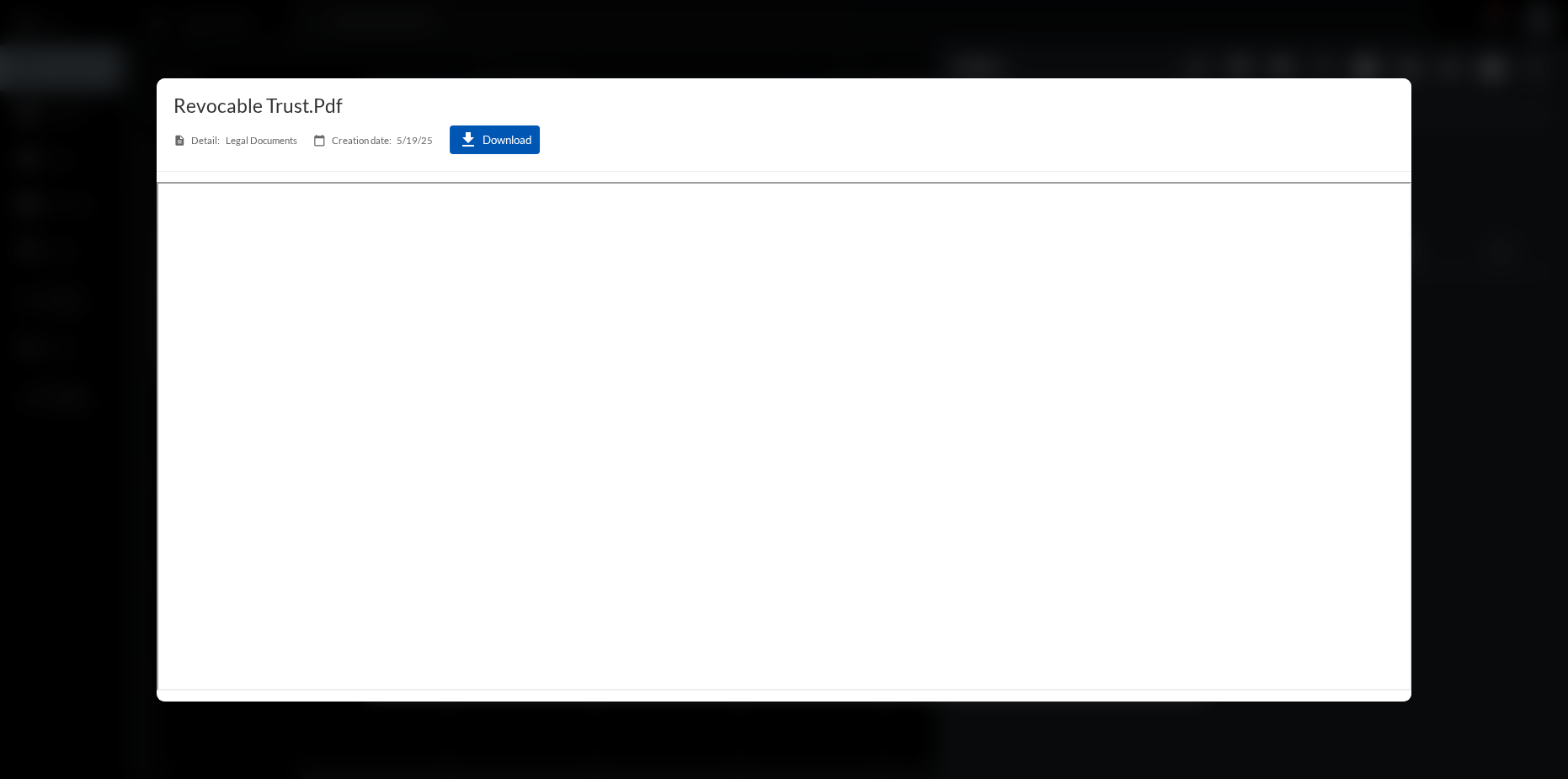 click on "download  Download" at bounding box center [494, 140] 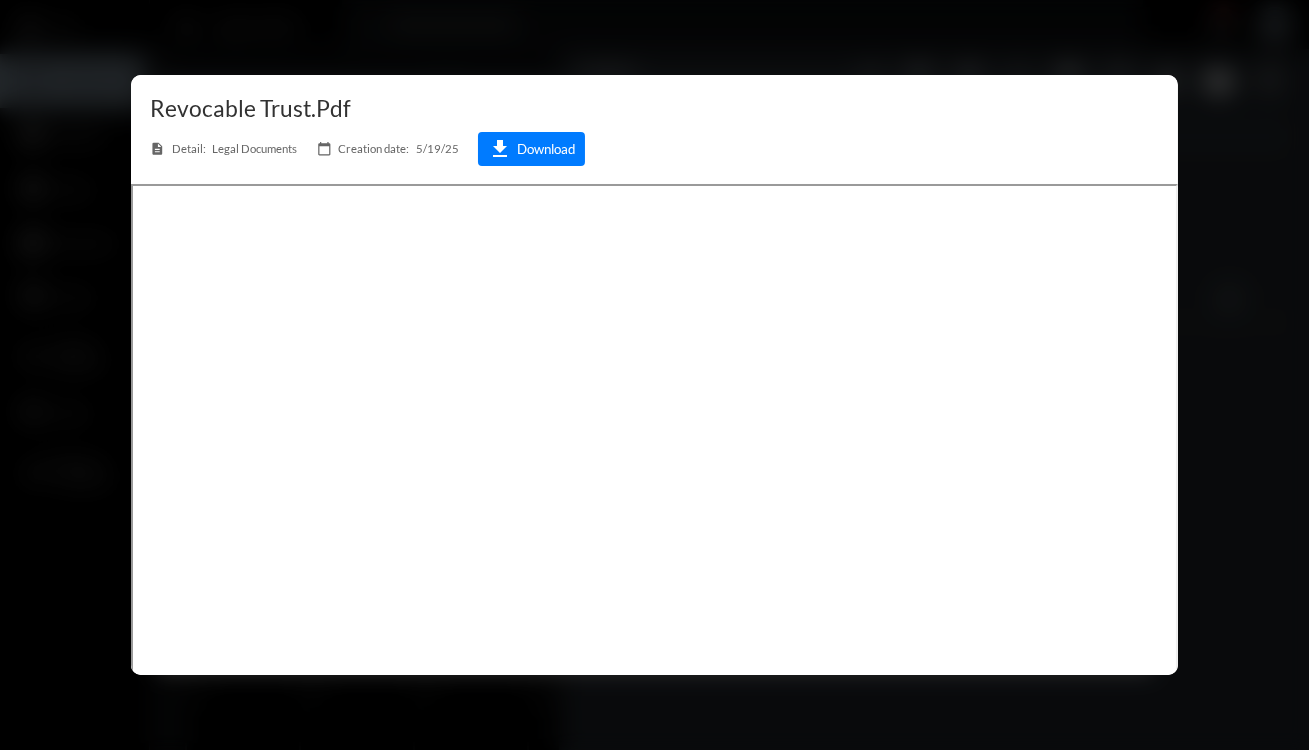 scroll, scrollTop: 16, scrollLeft: 0, axis: vertical 